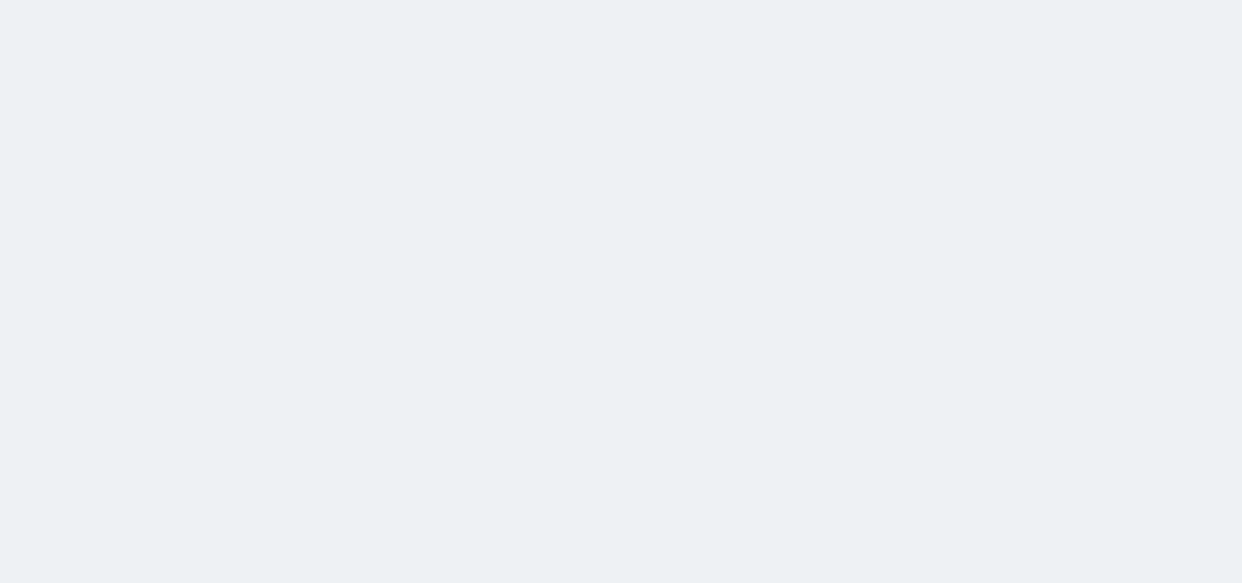 scroll, scrollTop: 0, scrollLeft: 0, axis: both 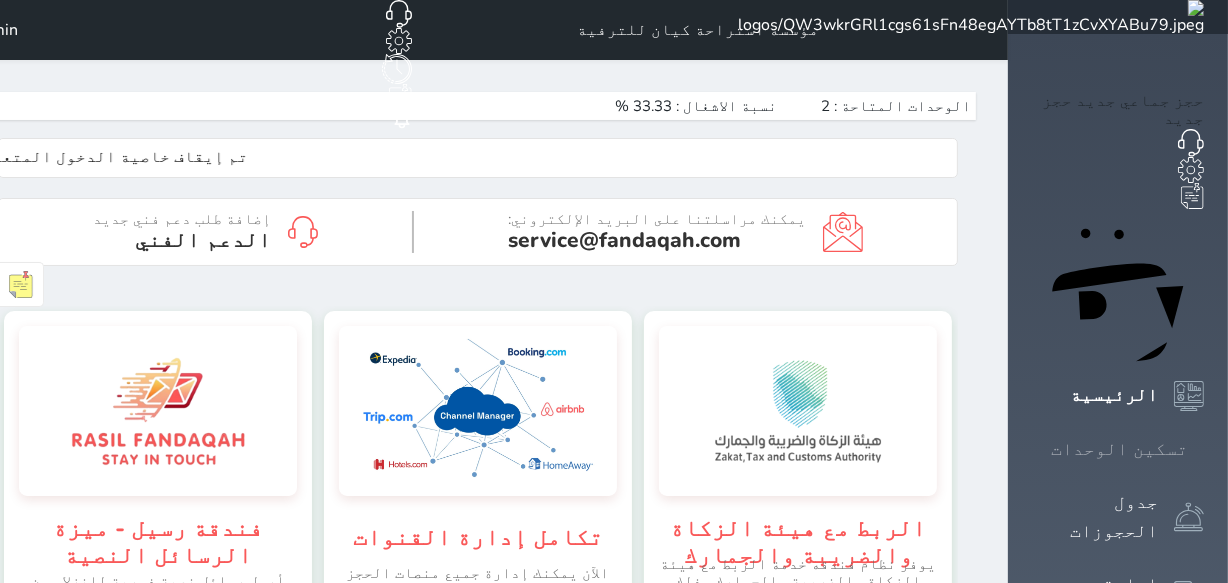 click on "تسكين الوحدات" at bounding box center (1118, 449) 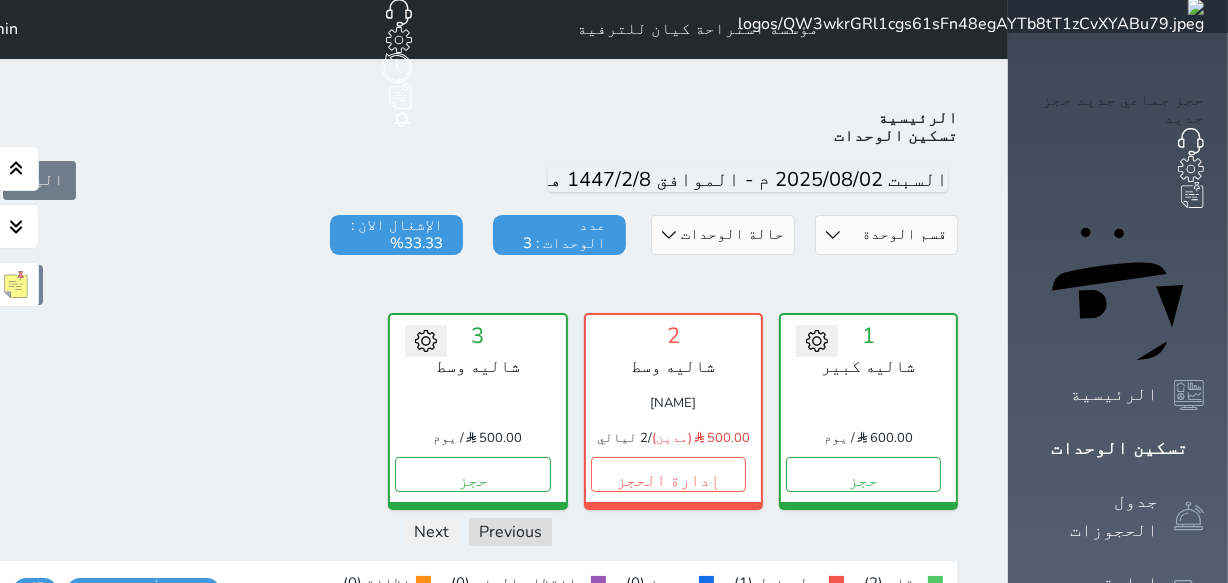 scroll, scrollTop: 78, scrollLeft: 0, axis: vertical 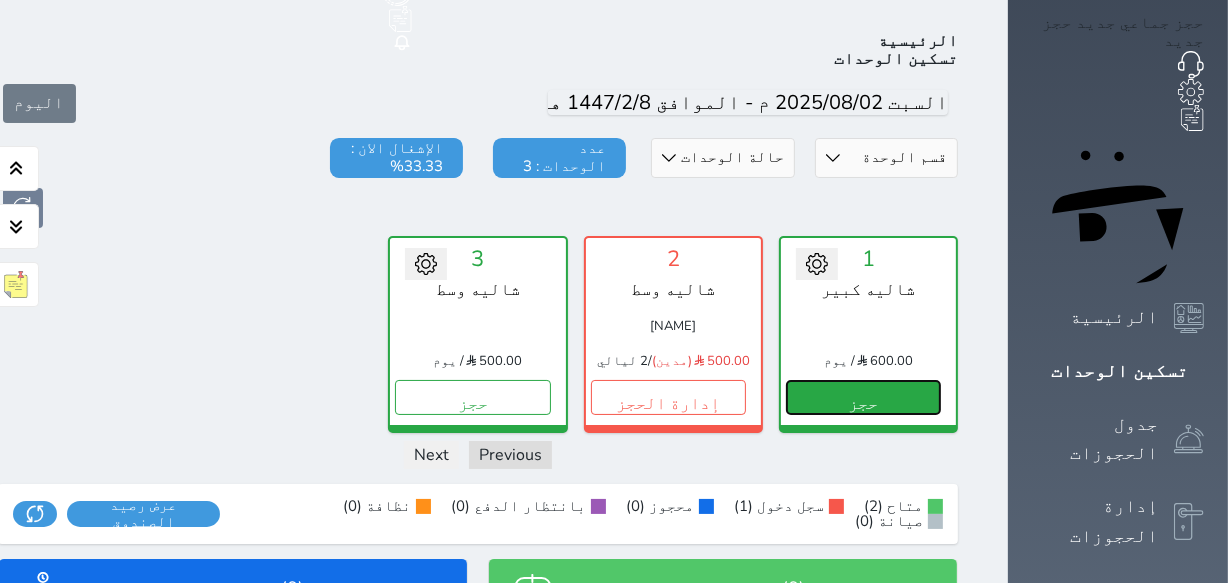 click on "حجز" at bounding box center [863, 397] 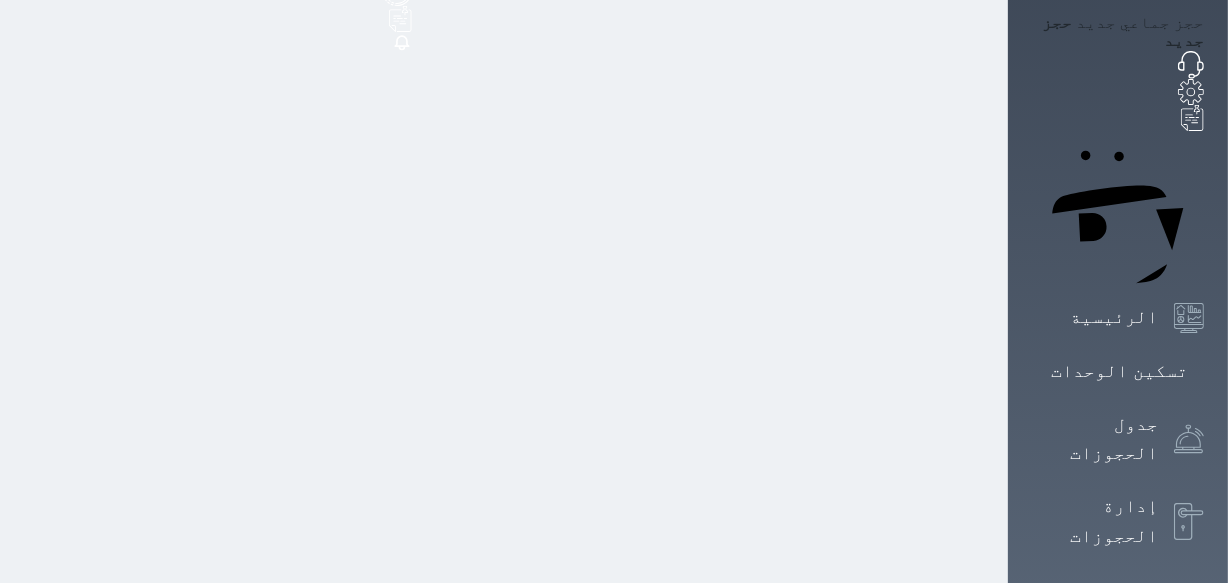 select on "72881" 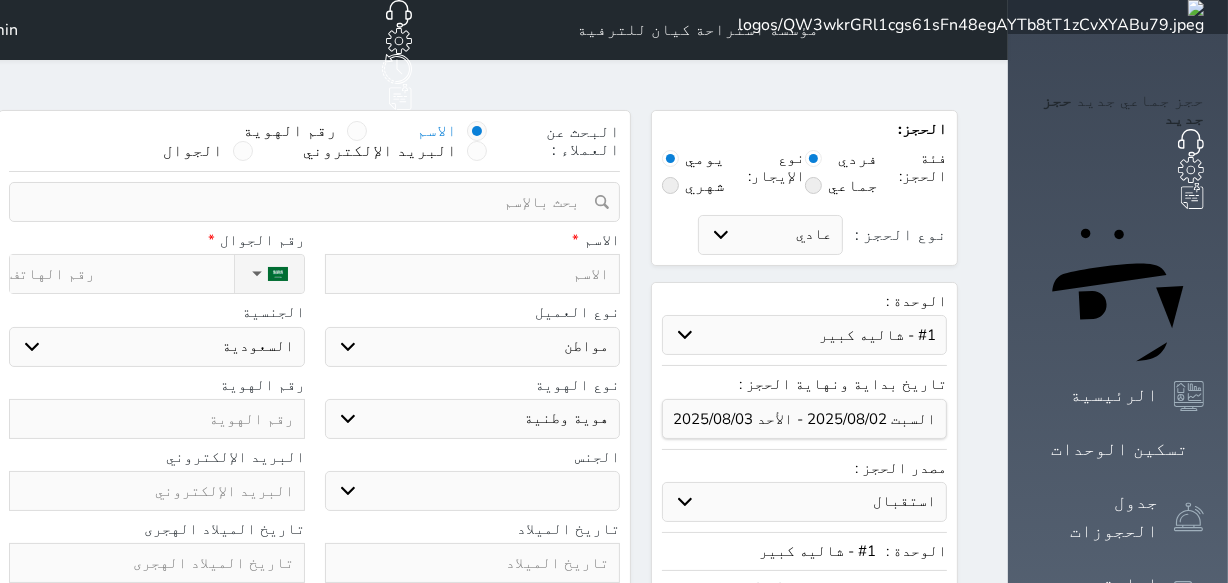 select 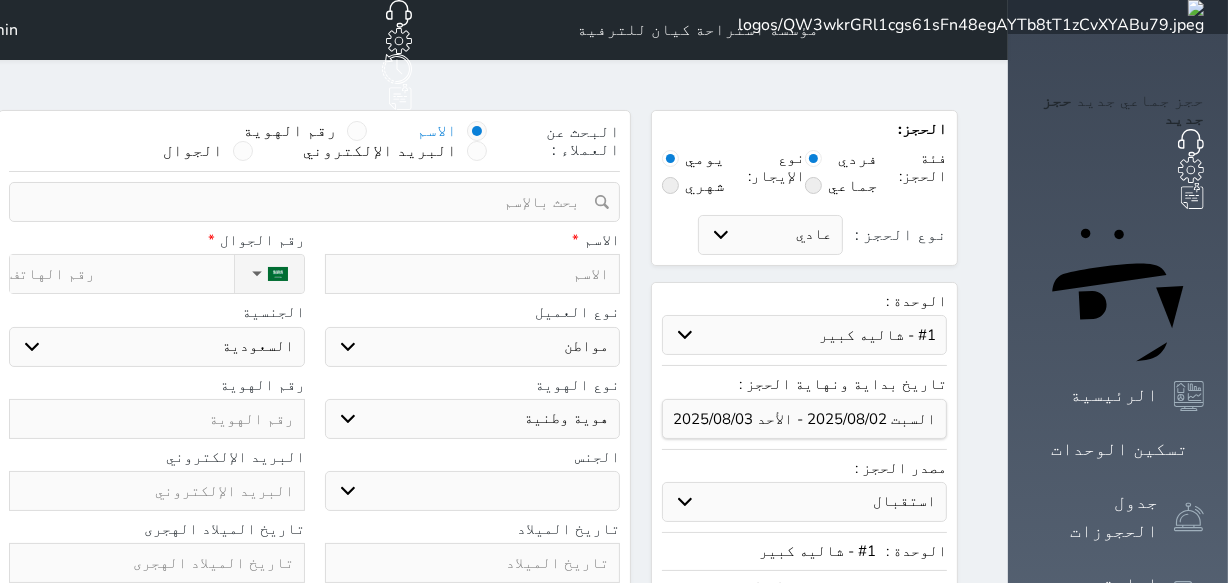 click at bounding box center [473, 274] 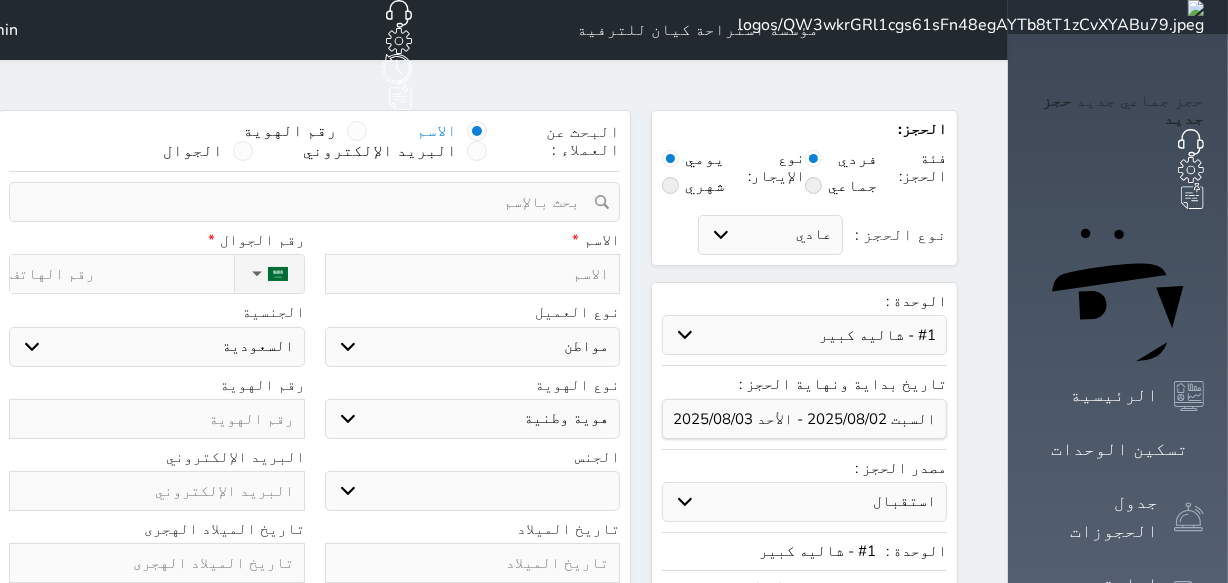 type on "ع" 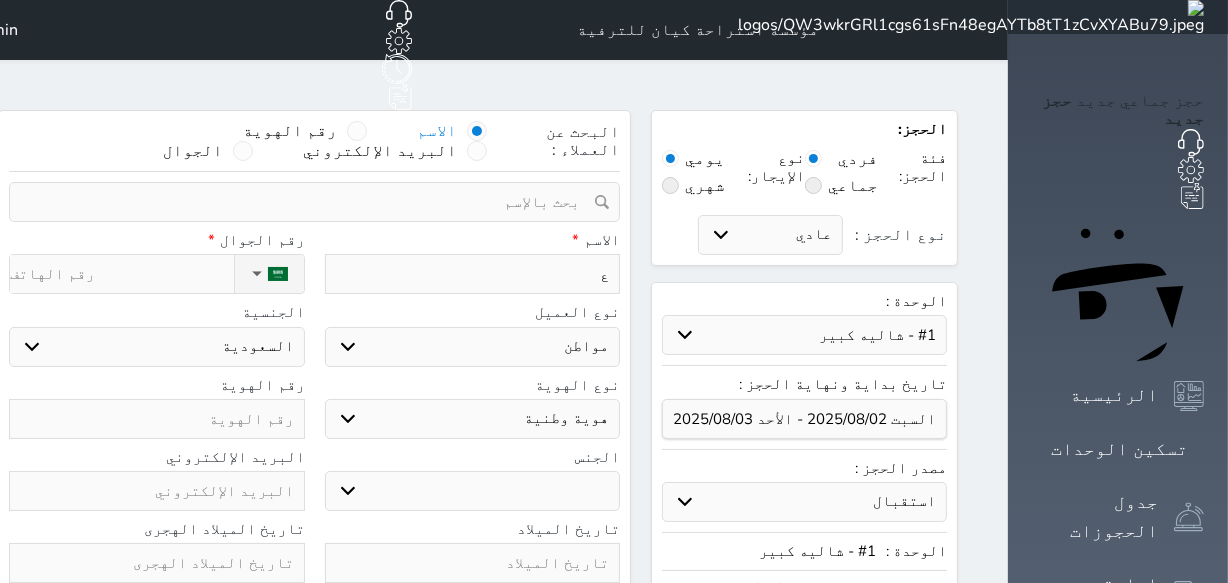 select 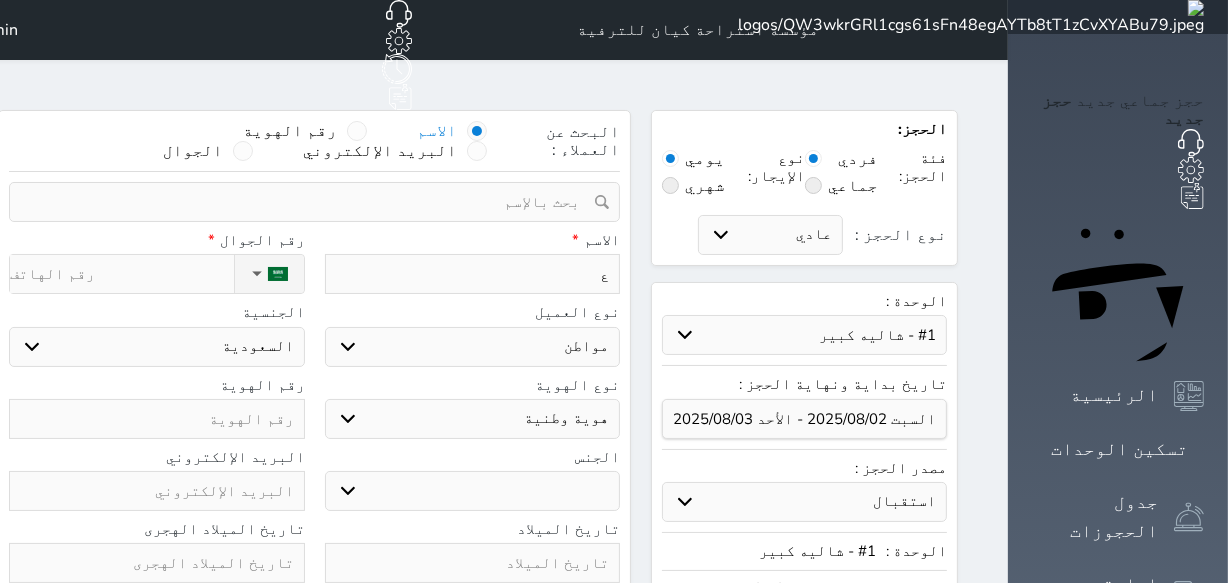 type on "عث" 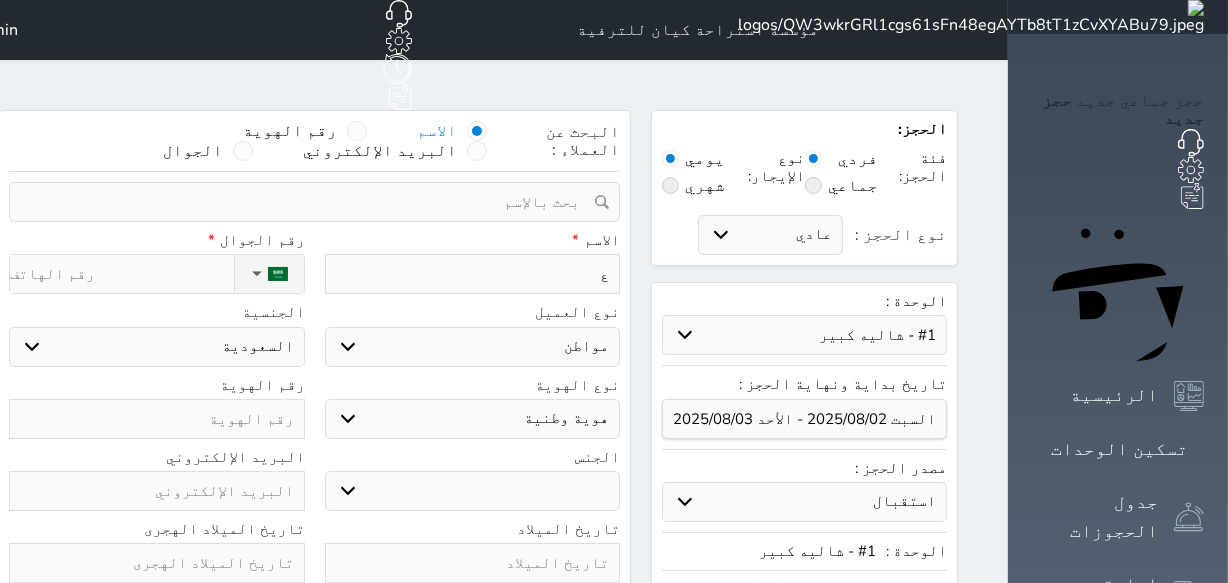 select 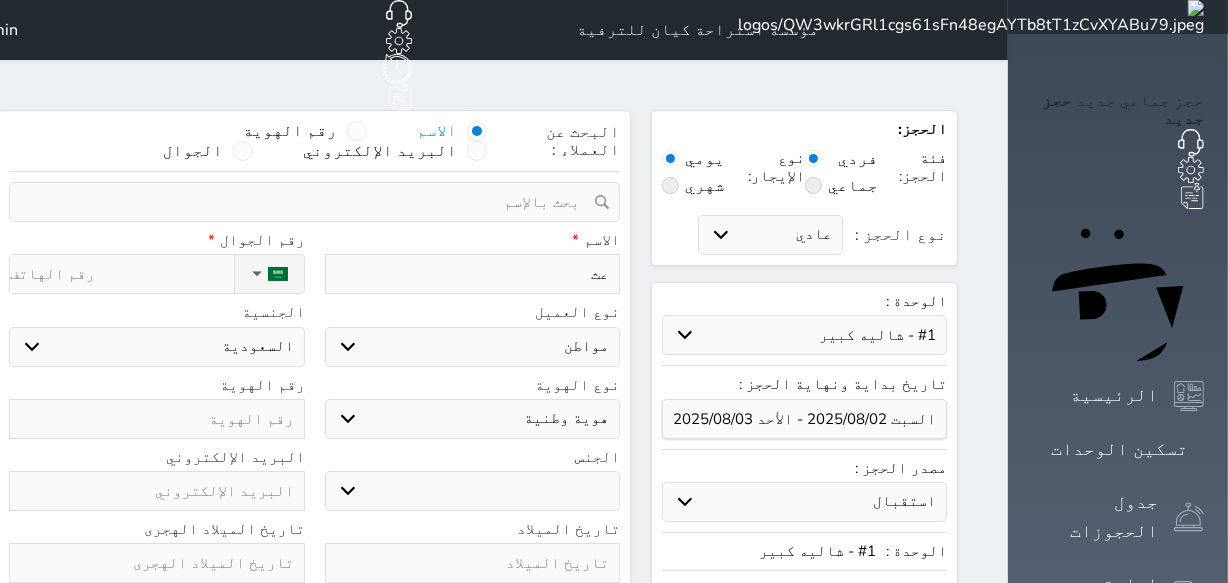 type on "عثم" 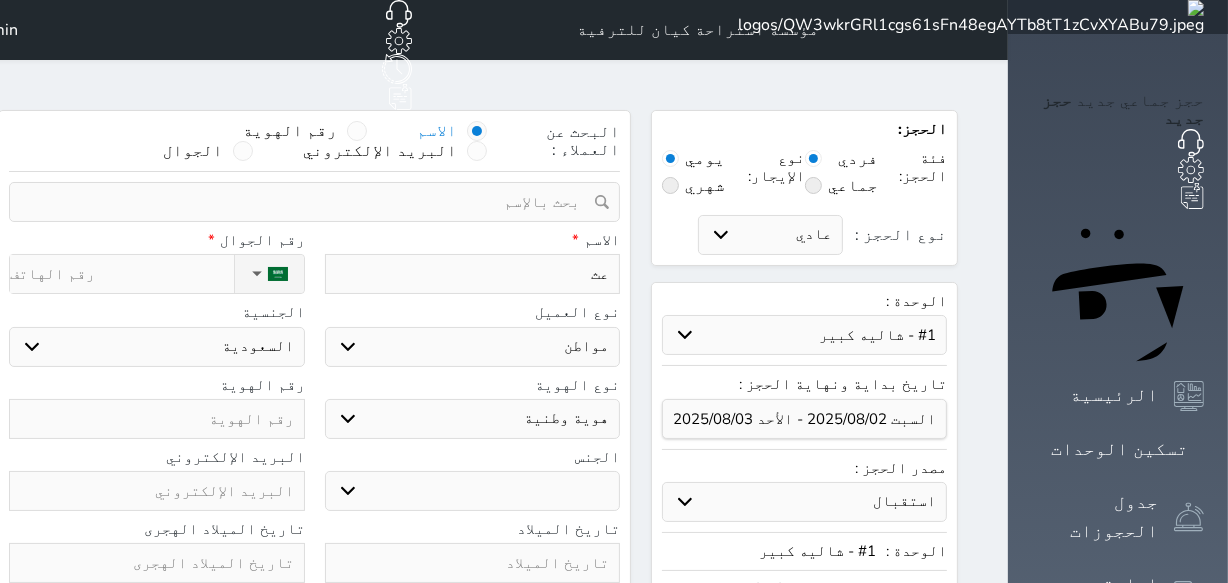 select 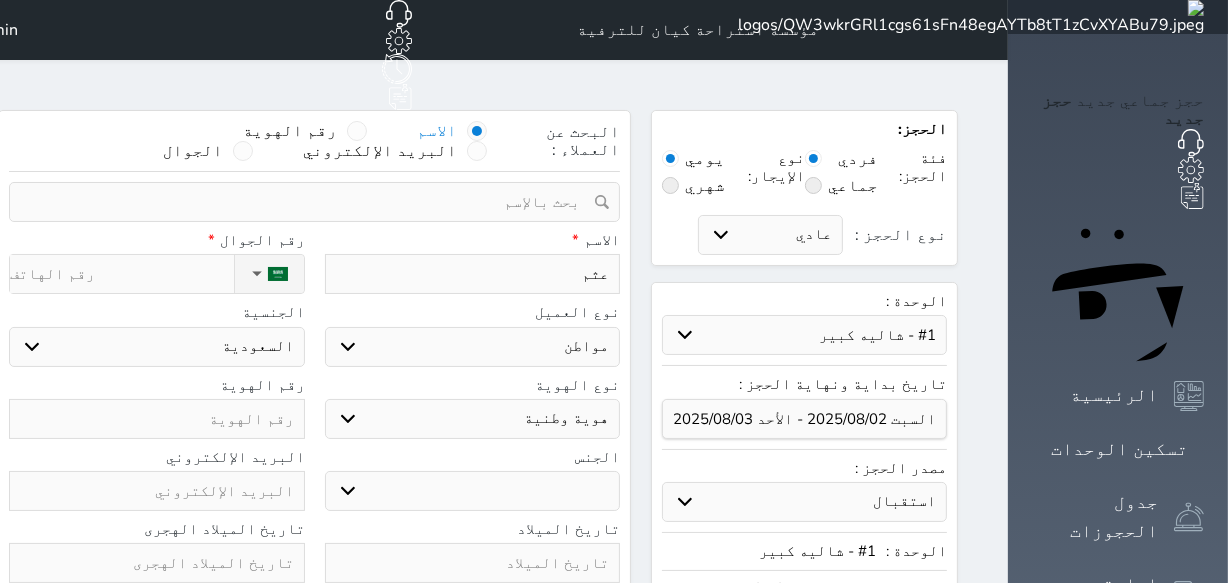 type on "[NAME]" 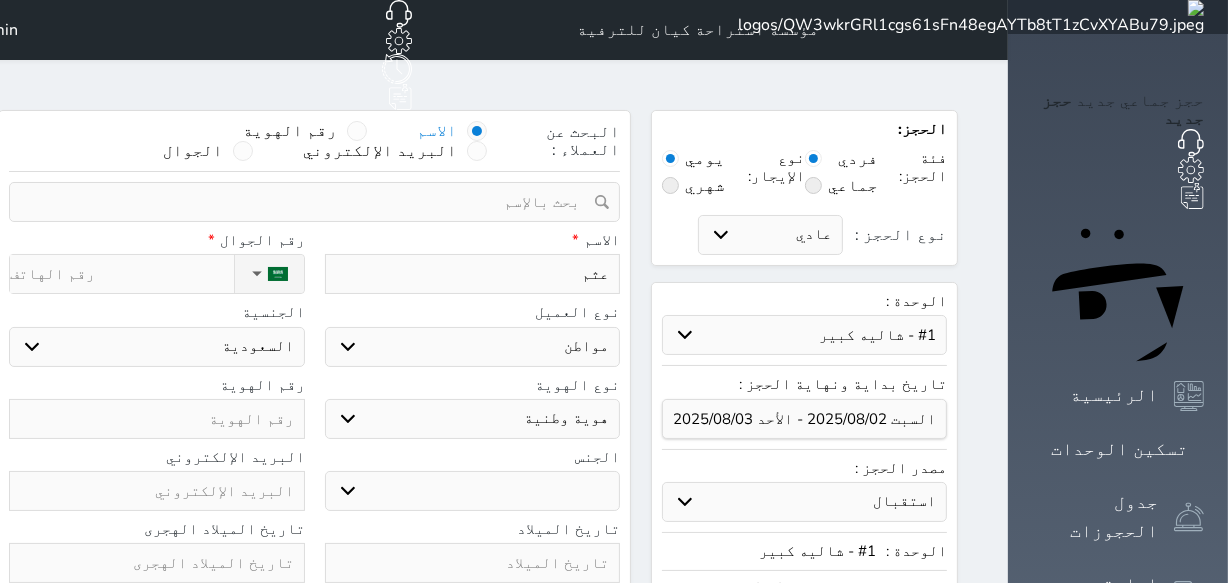 select 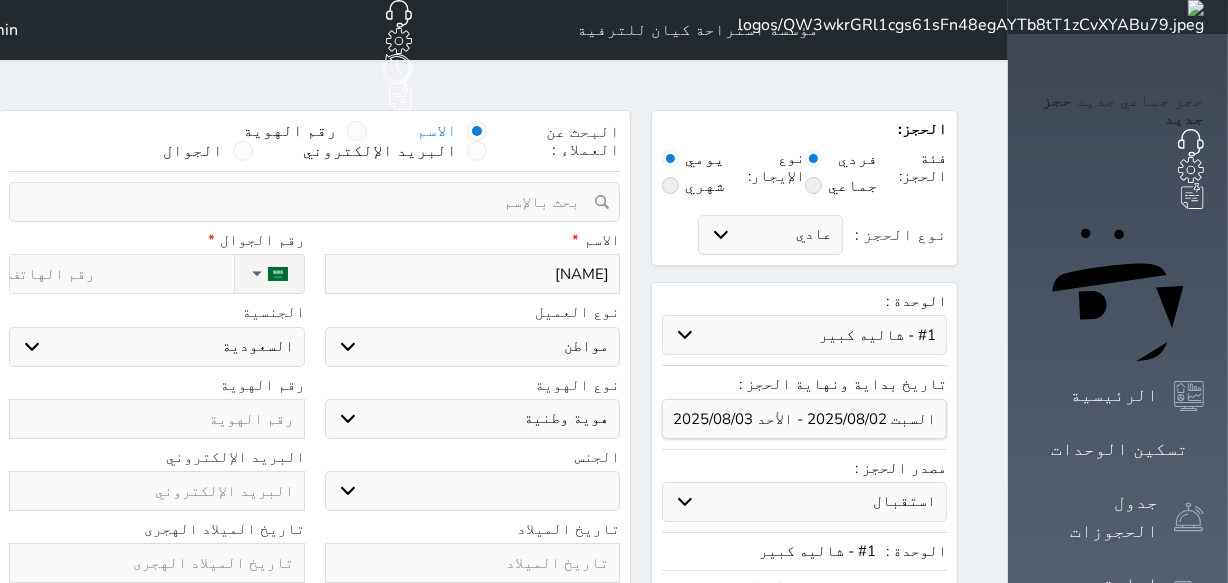 type on "[NAME]" 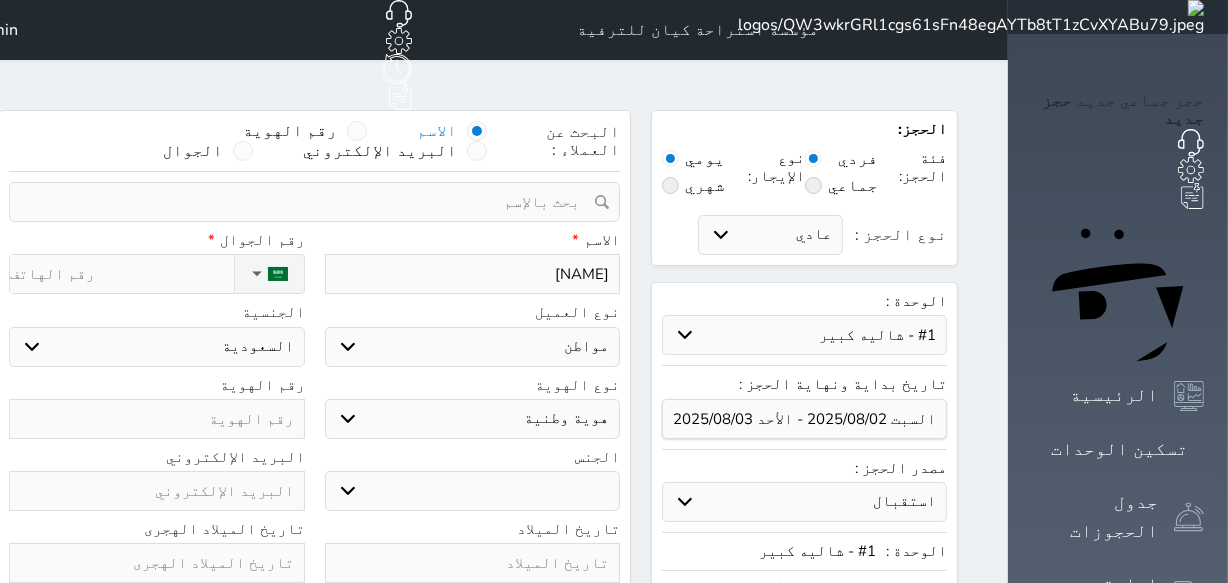 select 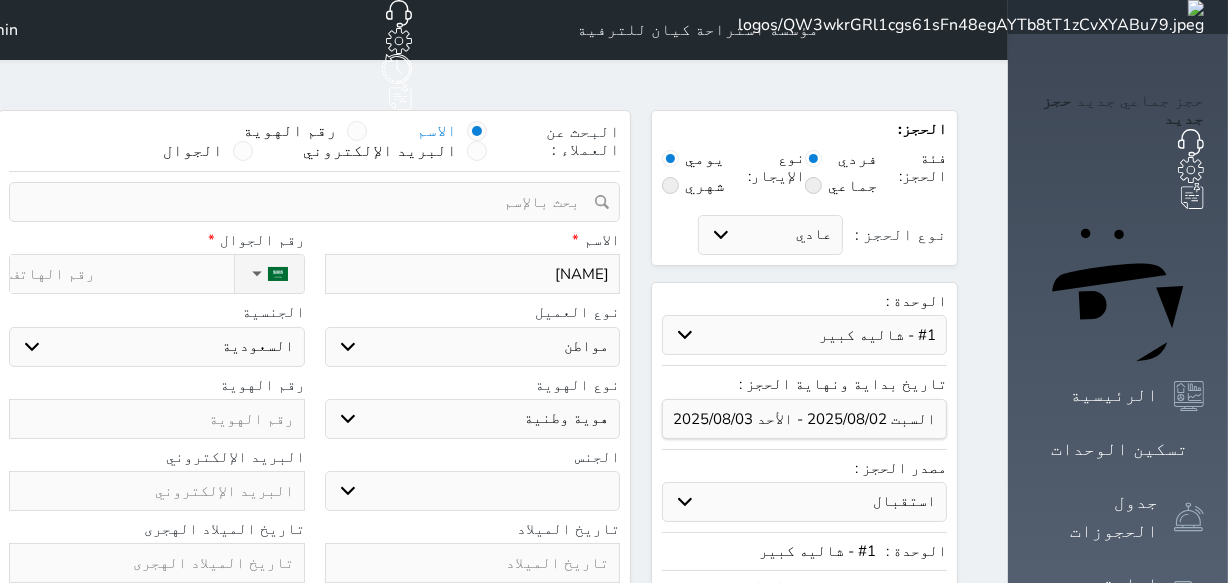 type on "[NAME]" 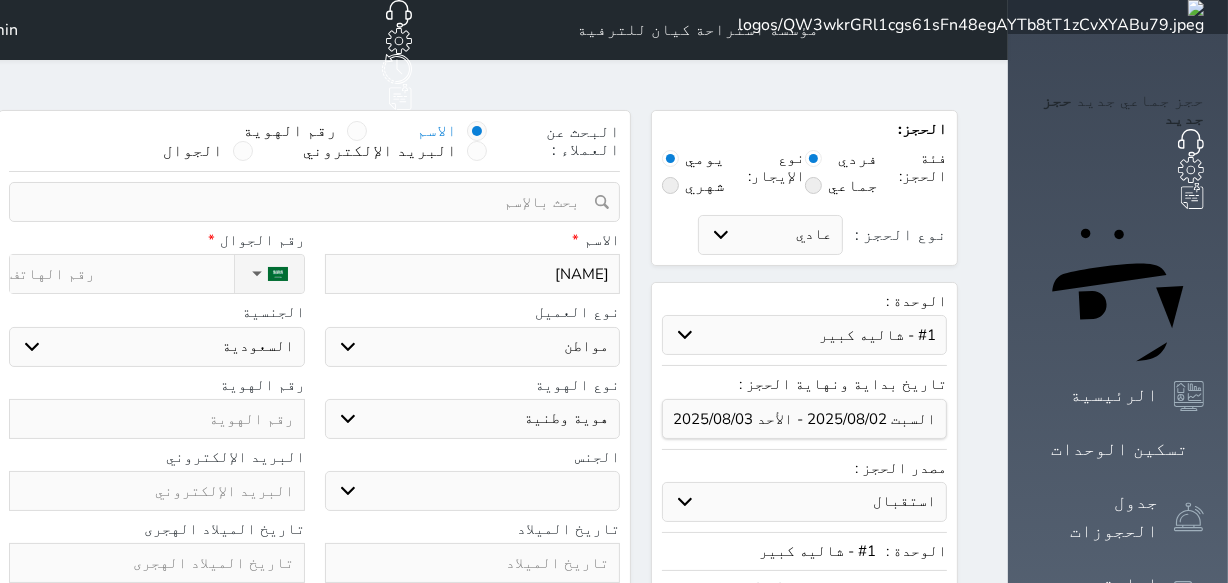 select 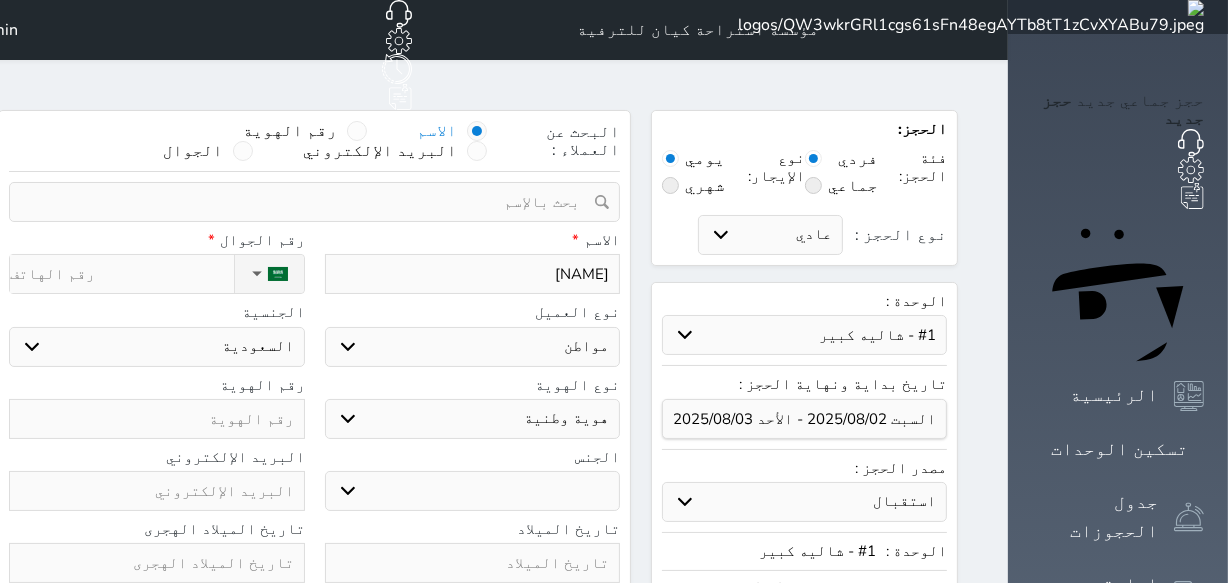 type on "[NAME]" 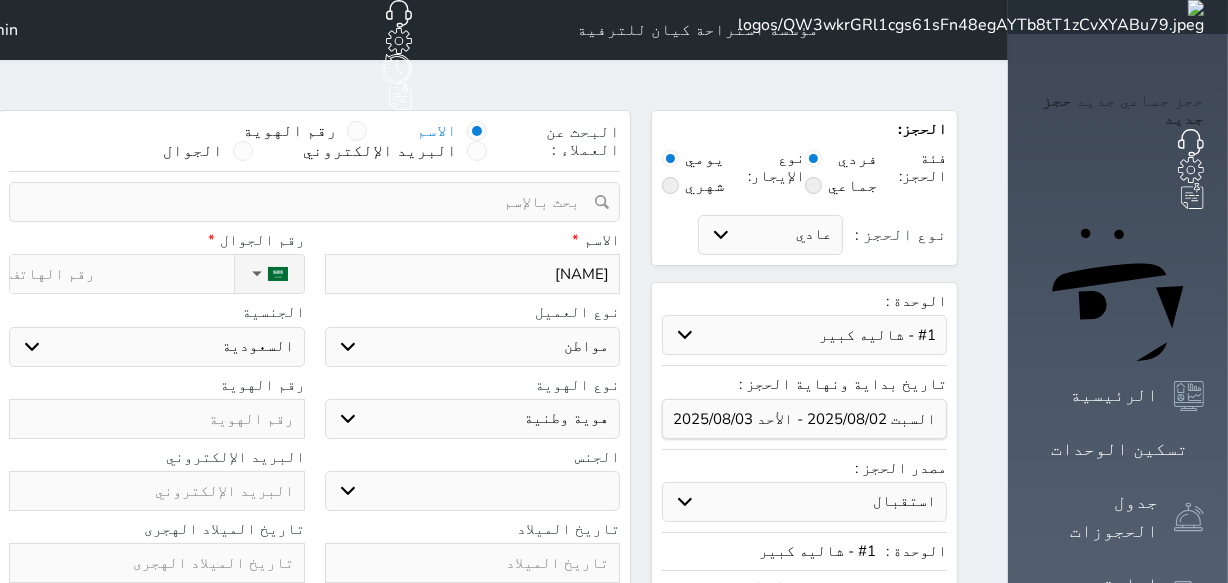 select 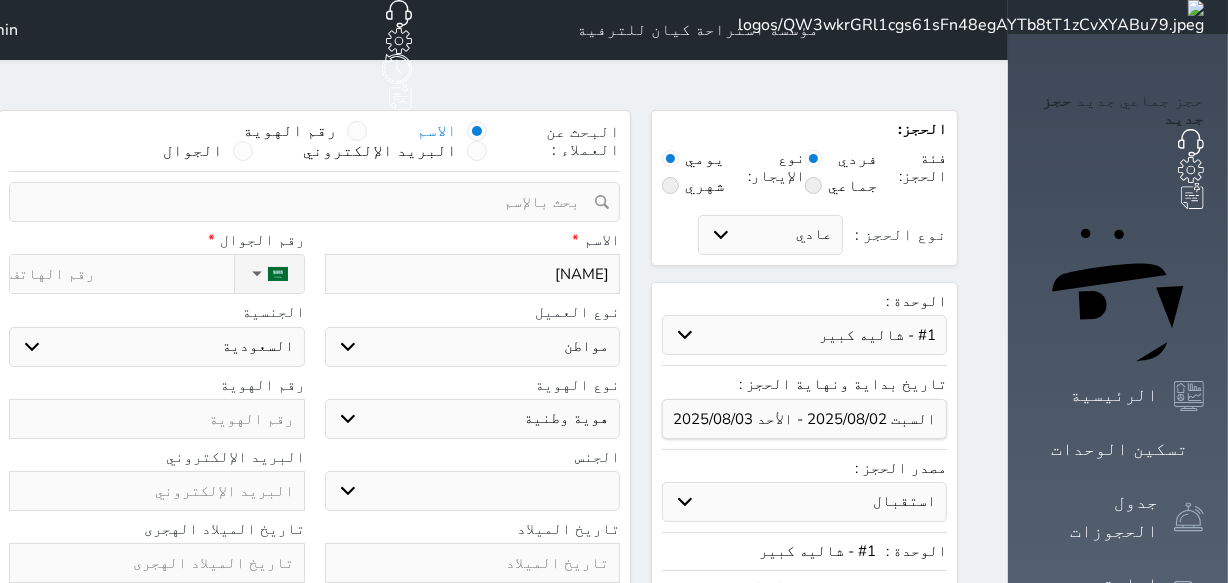 type on "[NAME]" 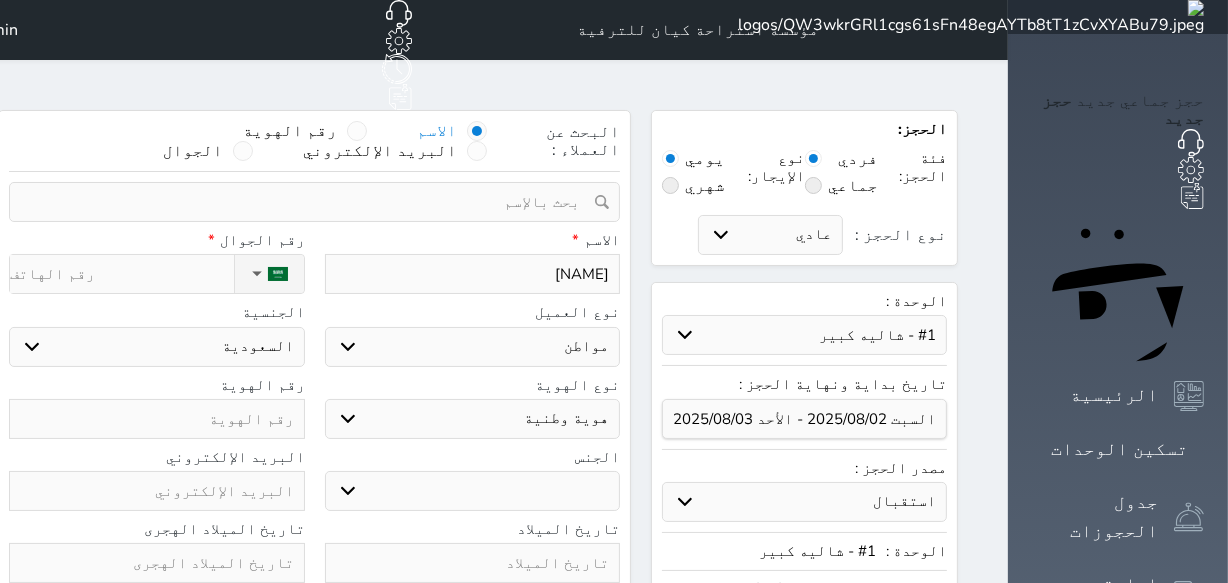 select 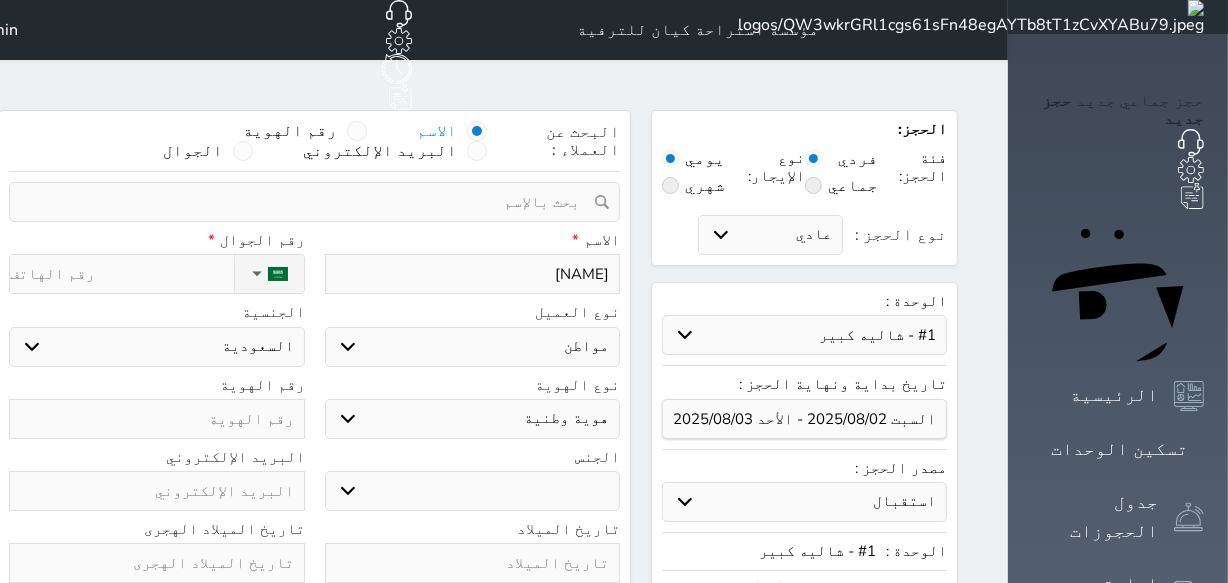 type on "[NAME]" 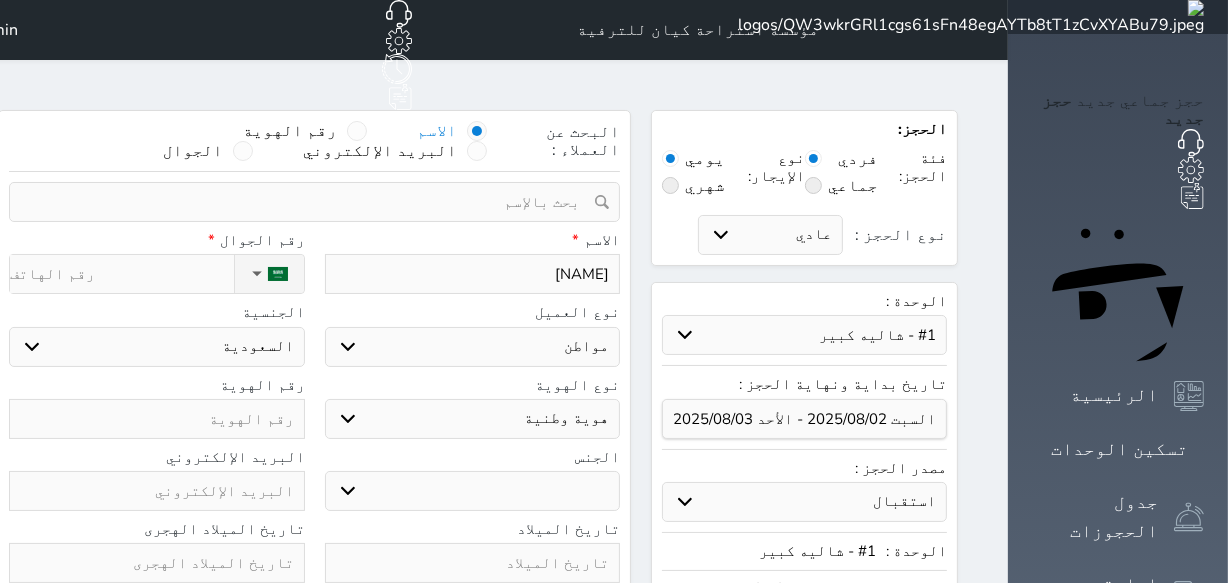 select 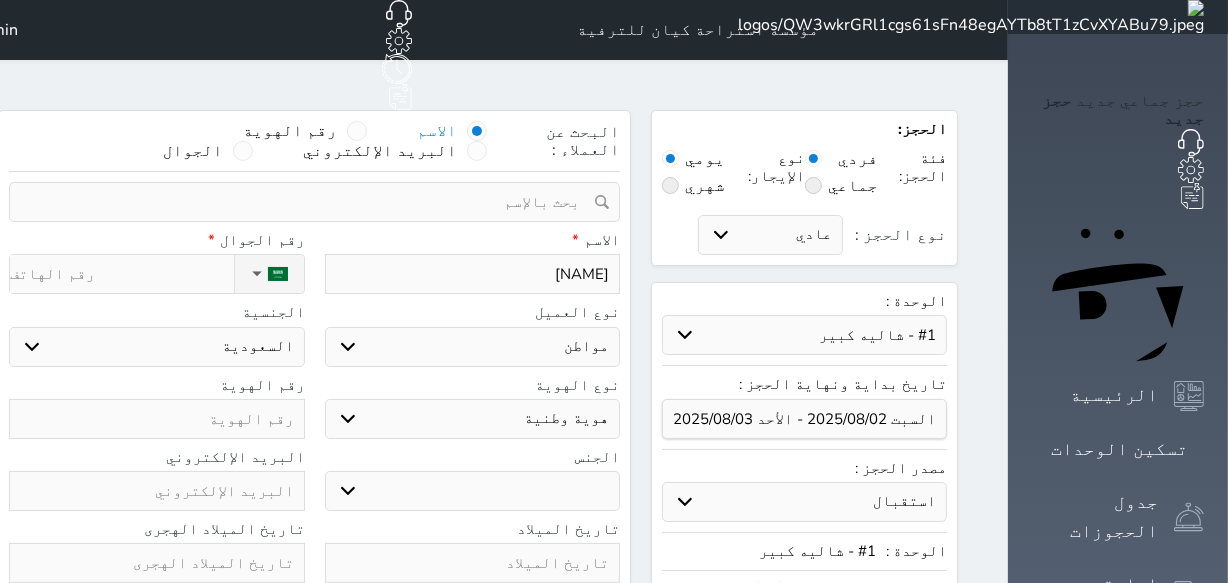 type on "[NAME]" 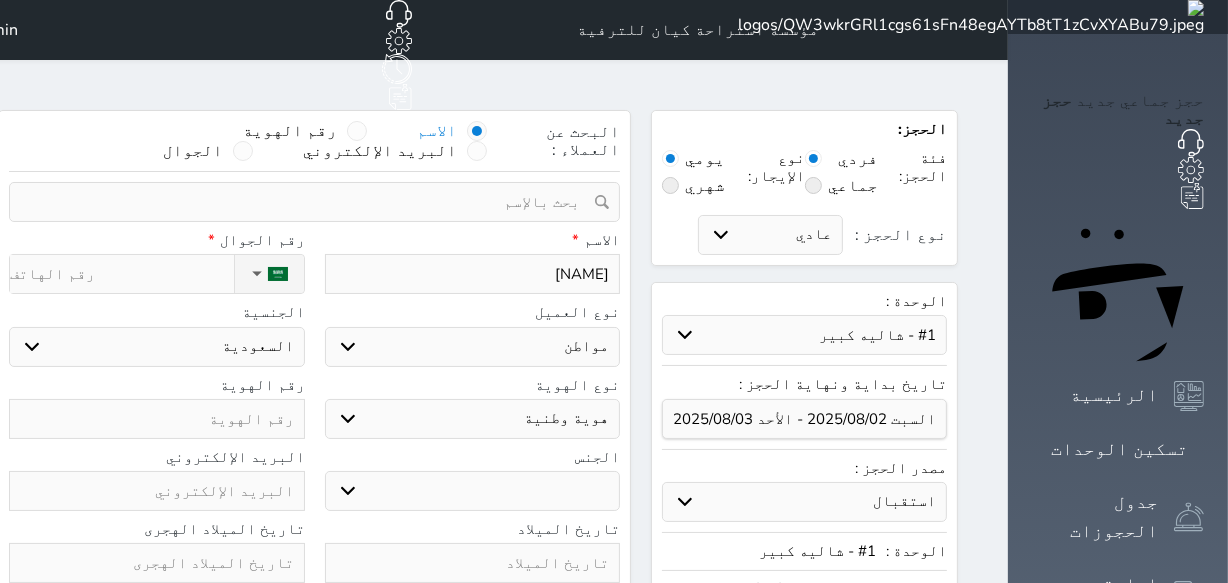select 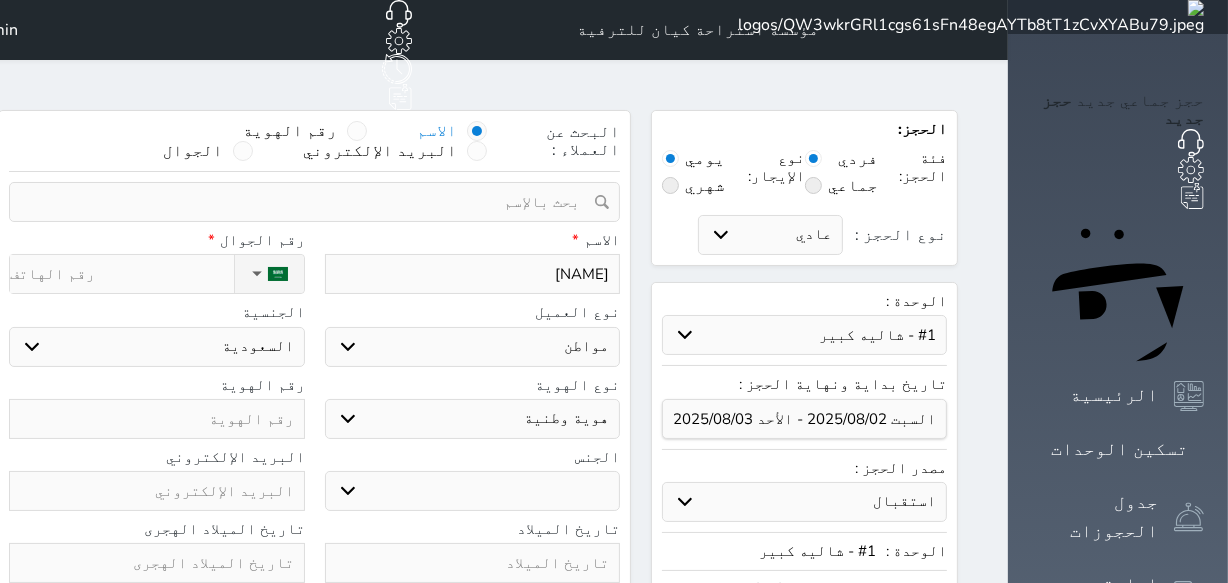 type on "[NAME]" 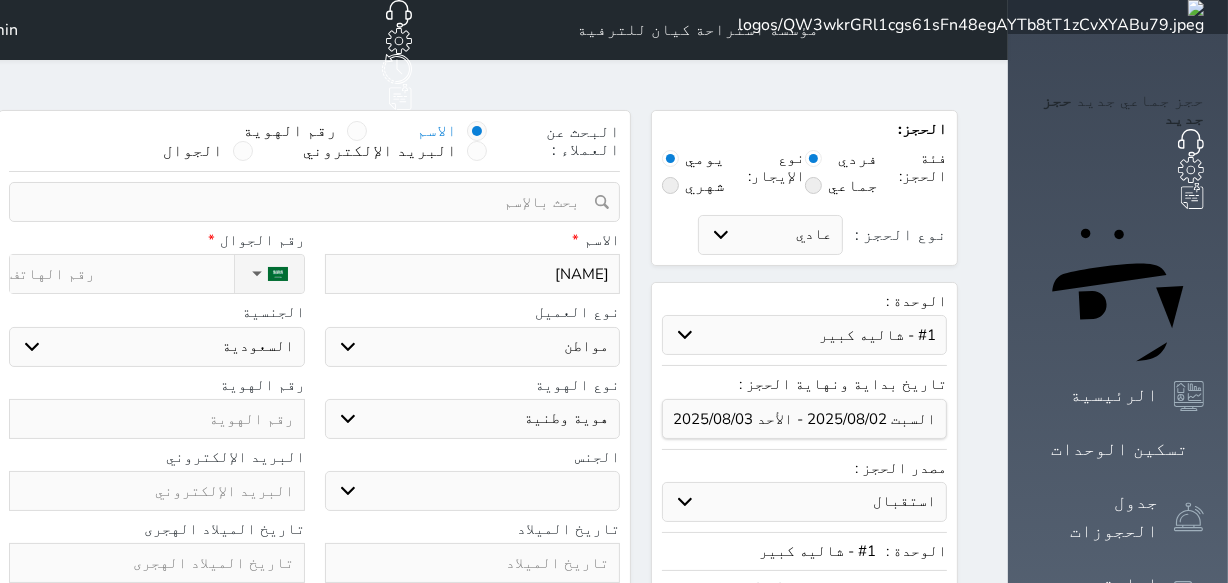 select 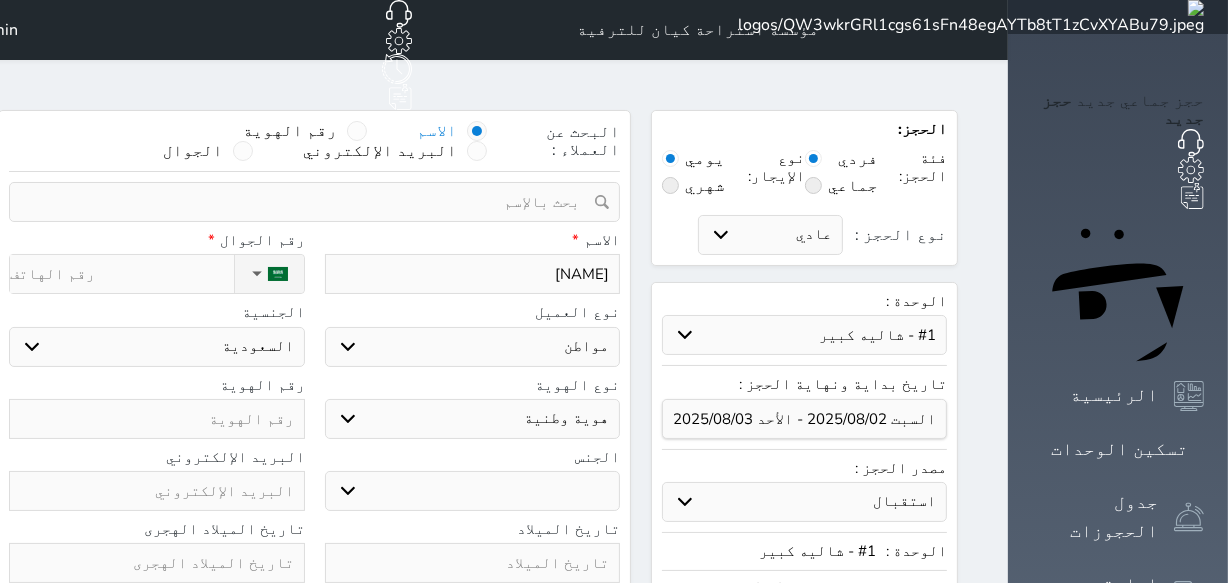 type on "[NAME]" 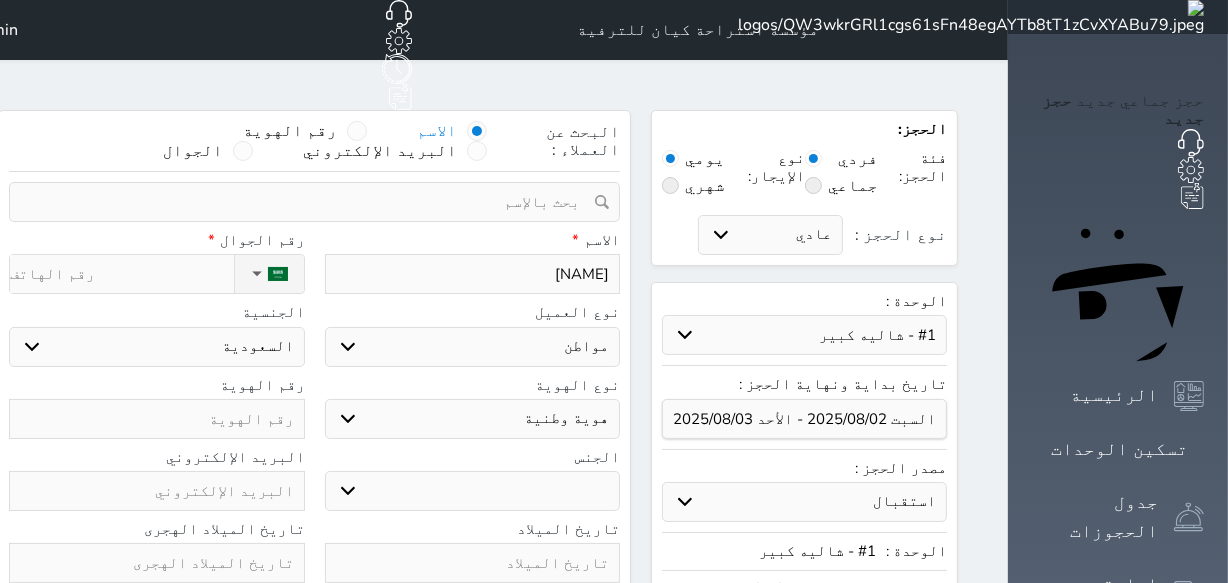 select 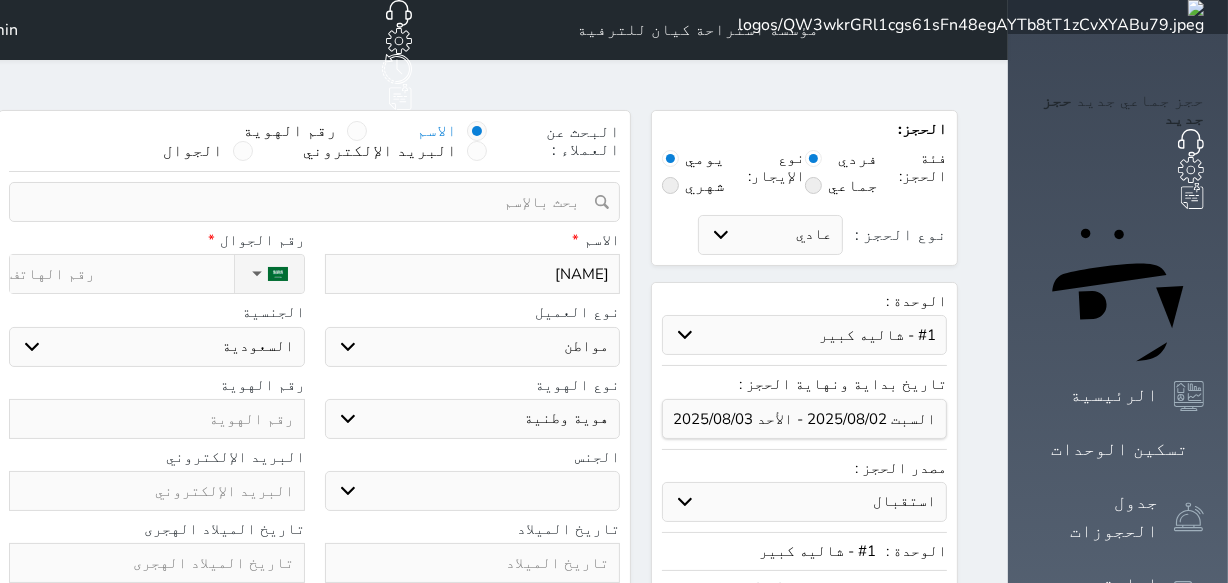 type on "[NAME]" 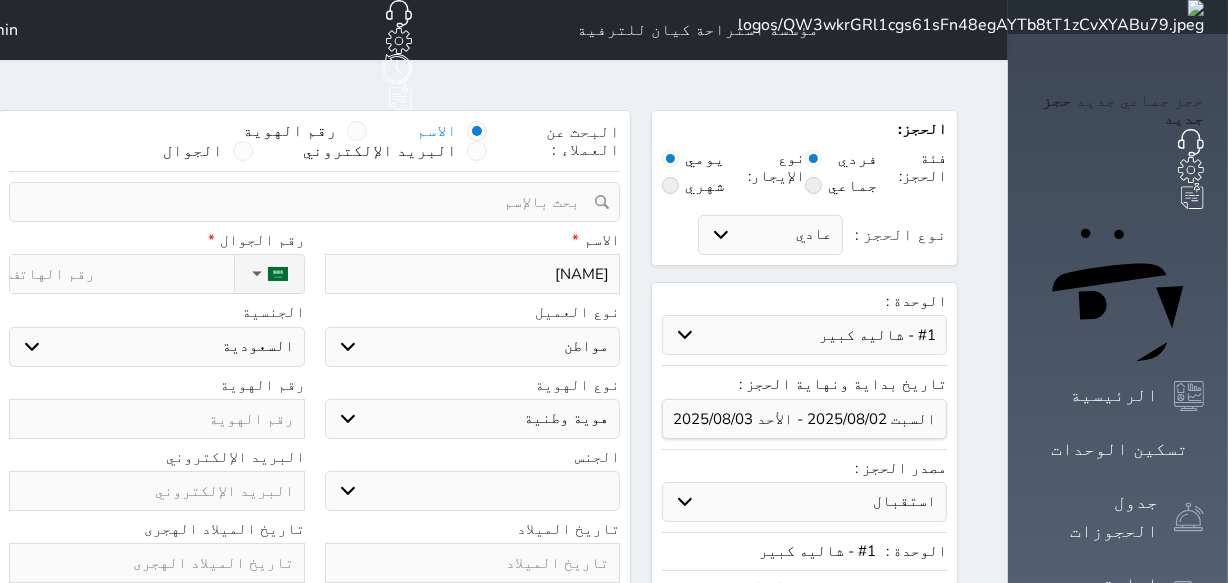 select 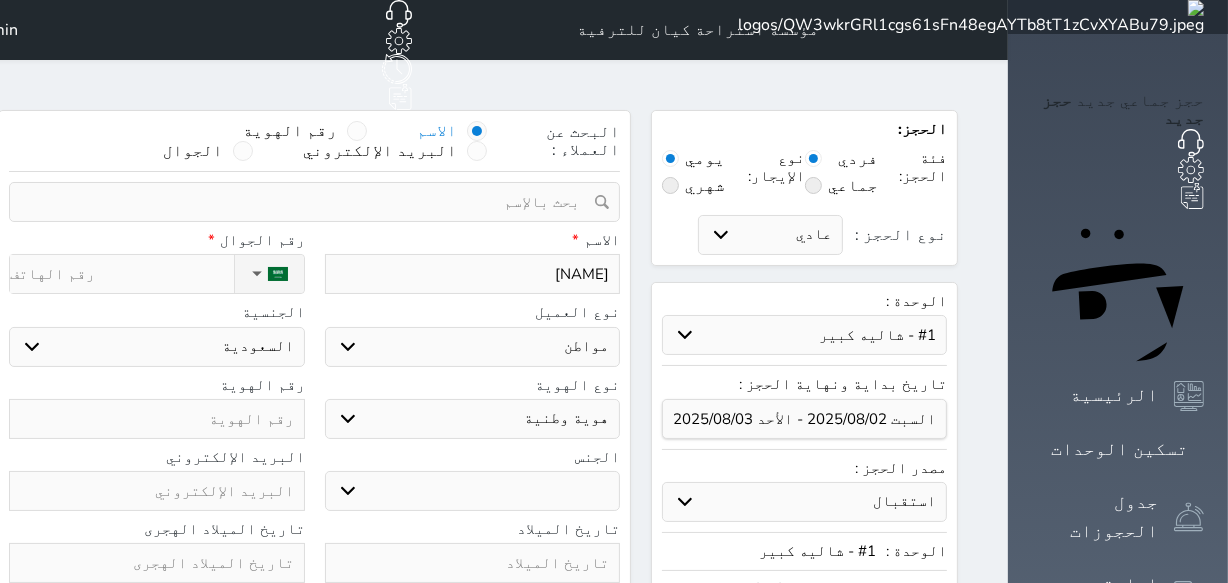 type on "[NAME]" 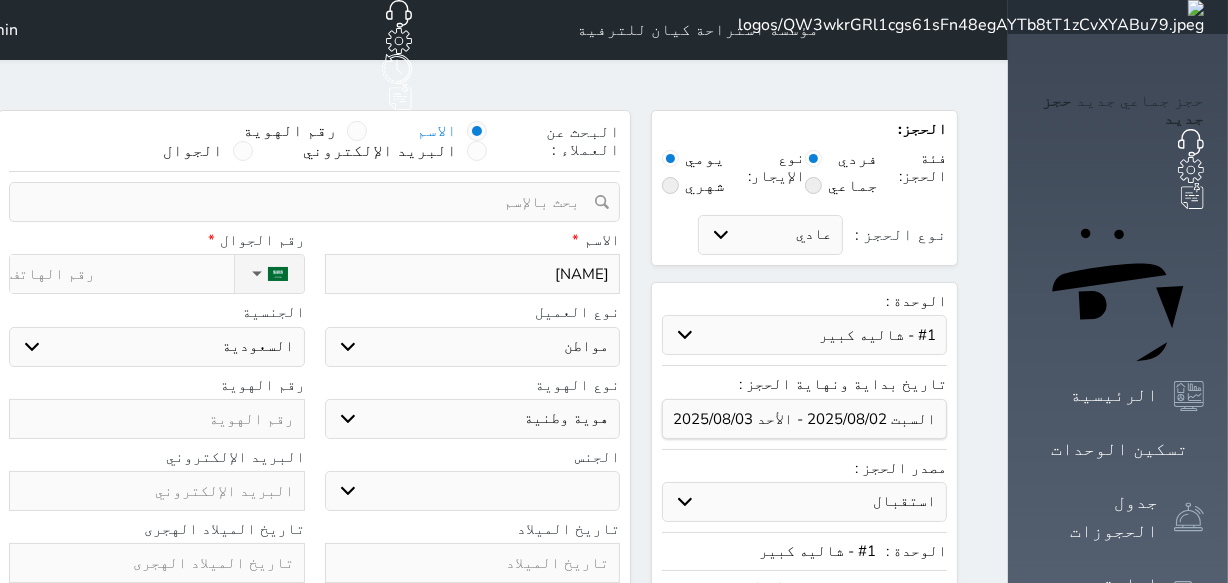 select 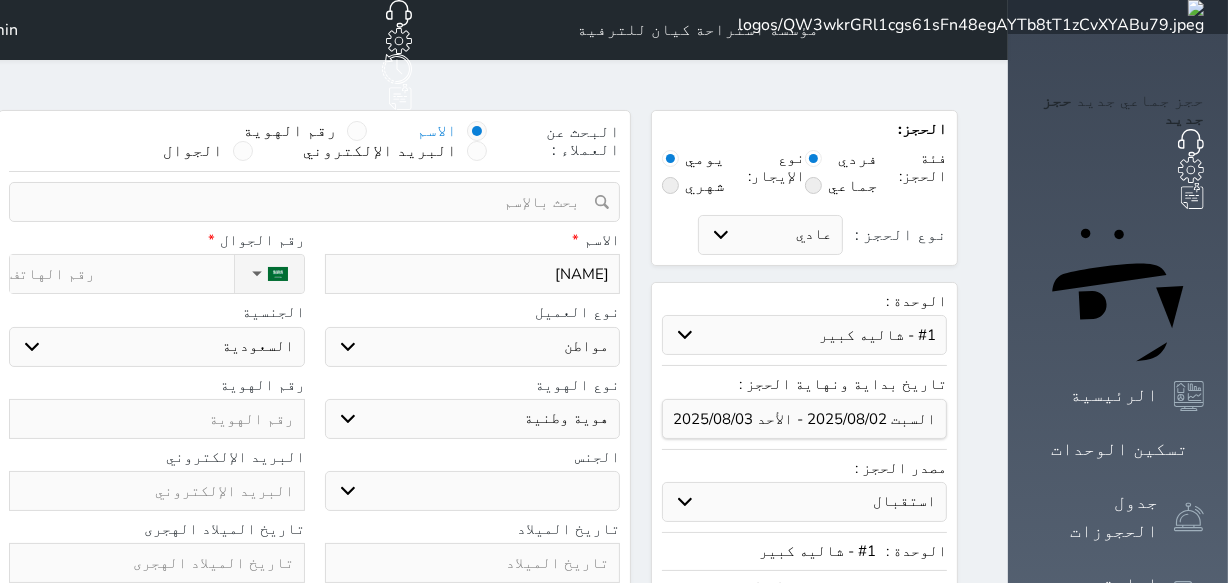 type on "[NAME]" 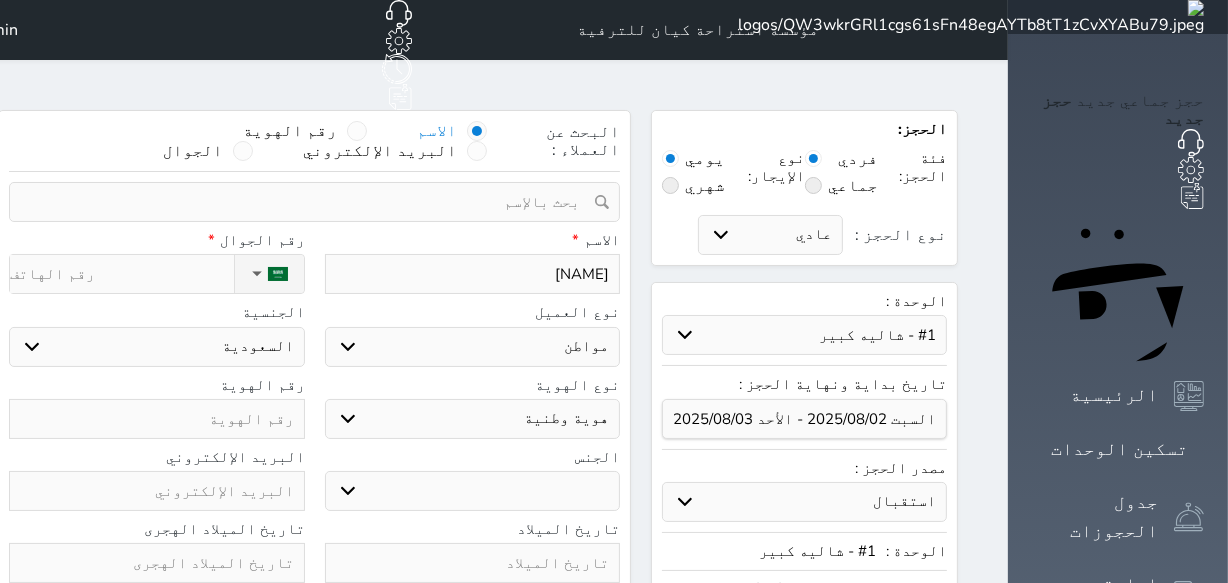 select 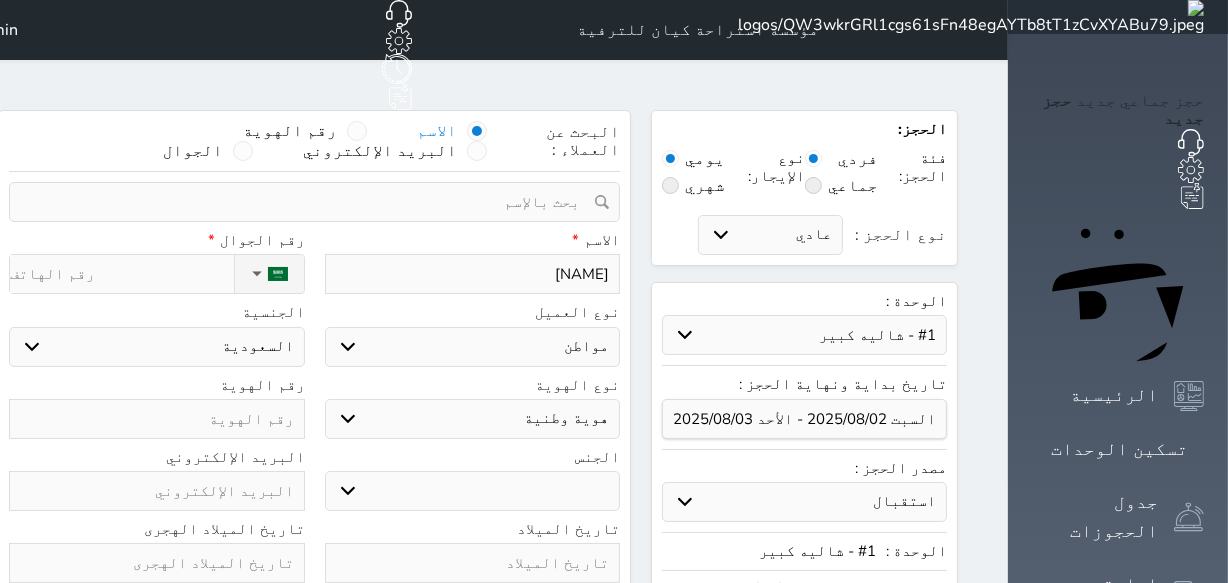 type on "[NAME]" 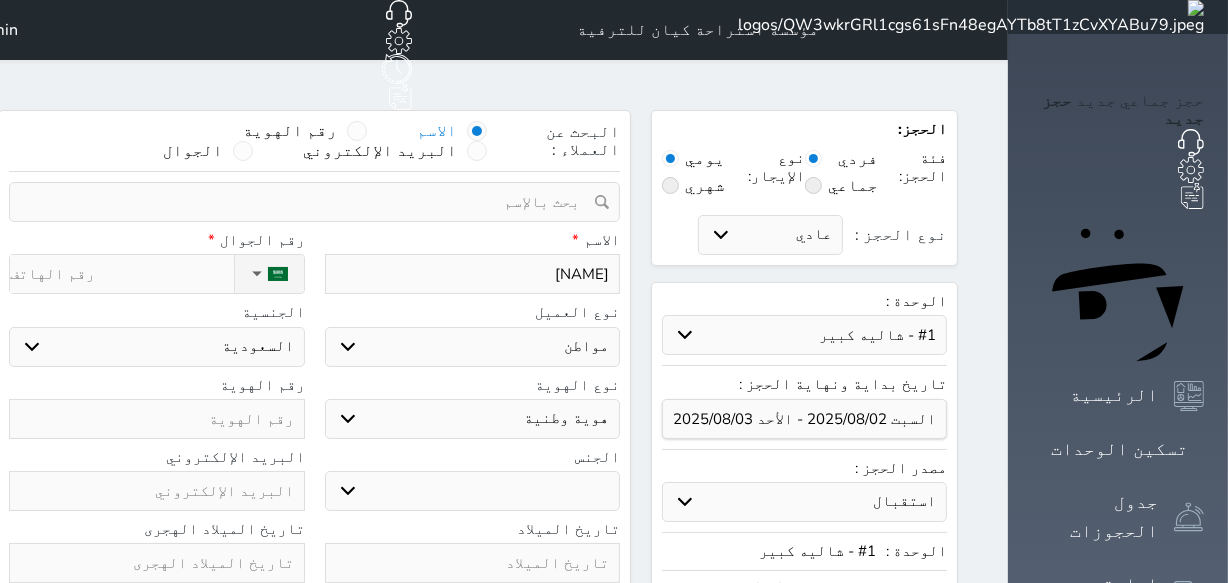 select 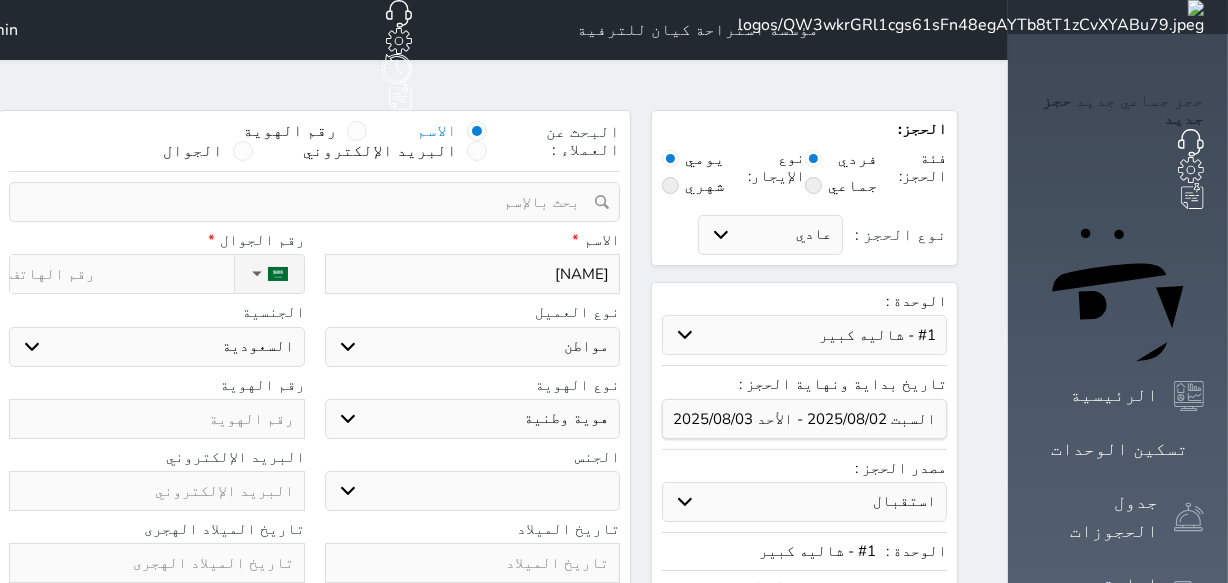 type on "[NAME]" 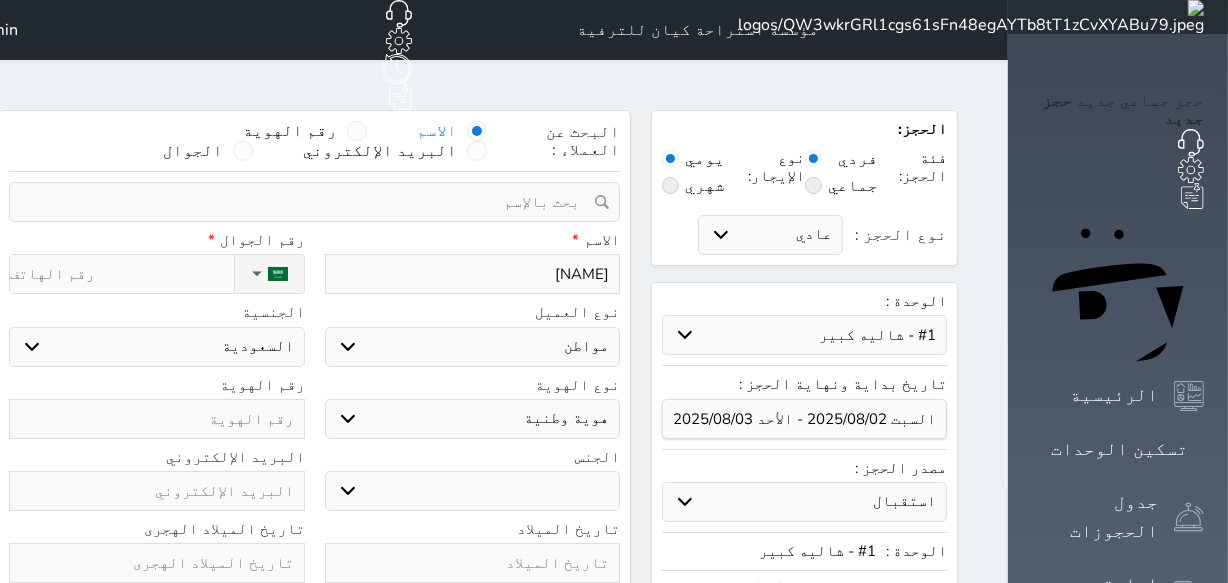 type on "0" 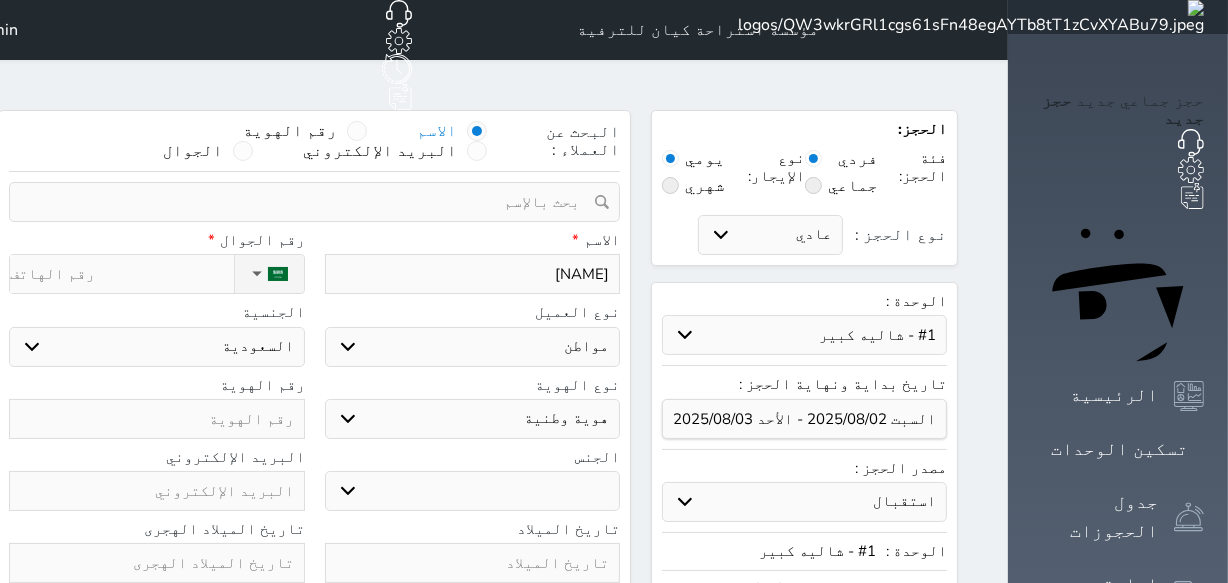 select 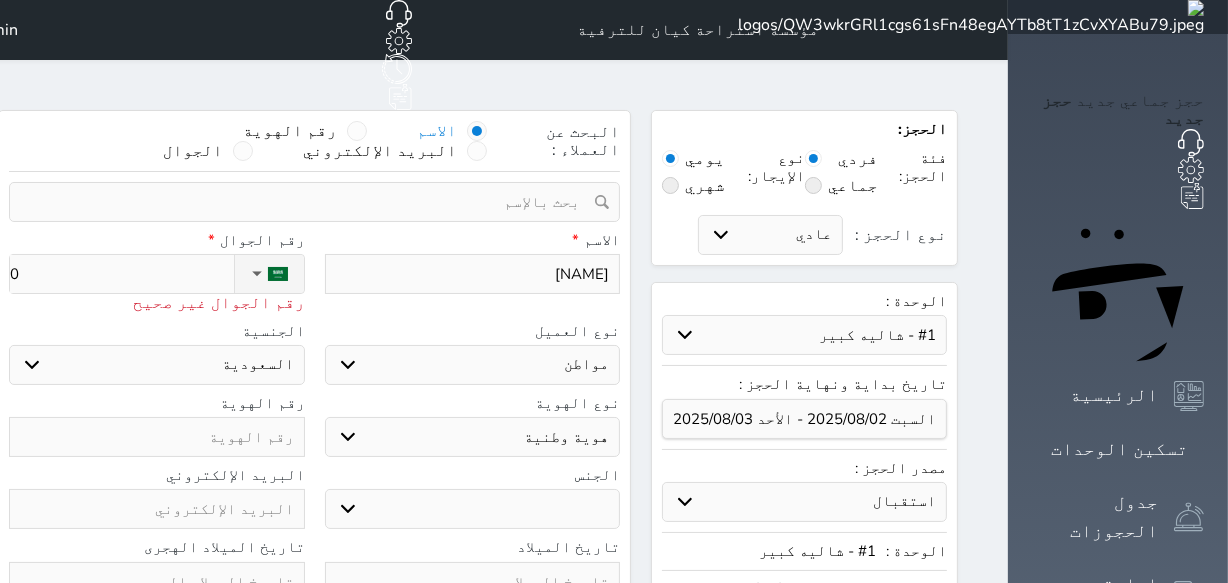 type on "05" 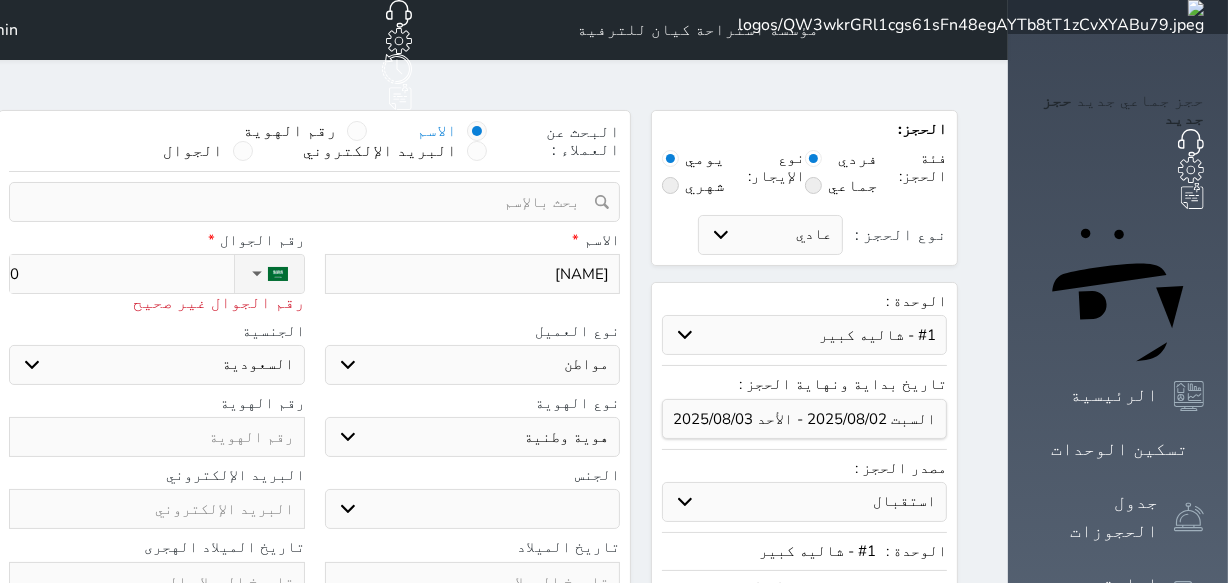 select 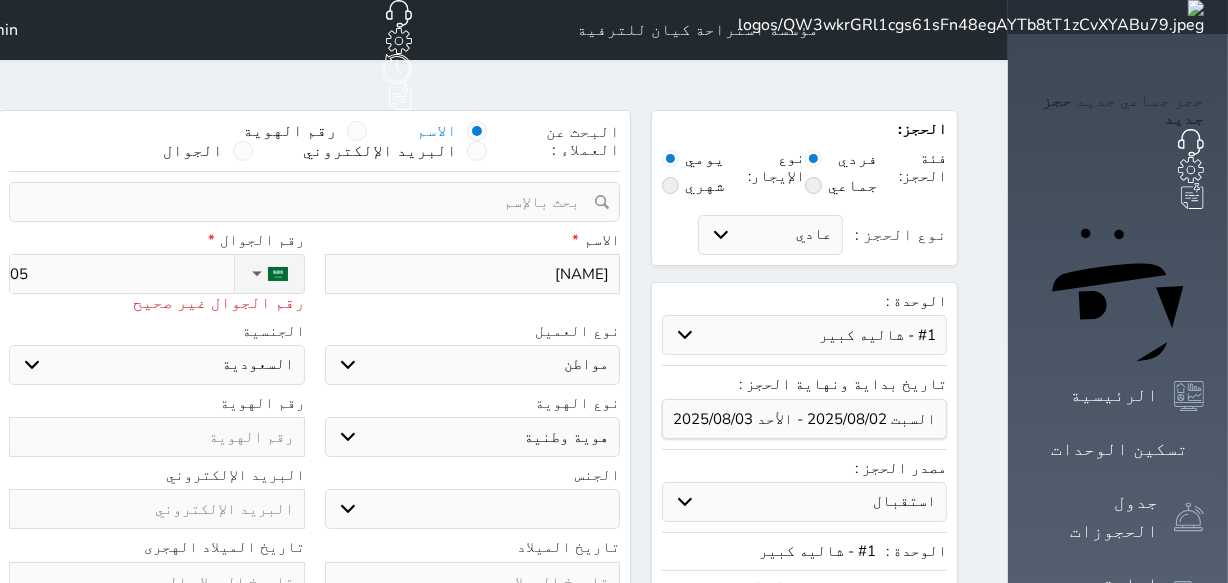 type on "050" 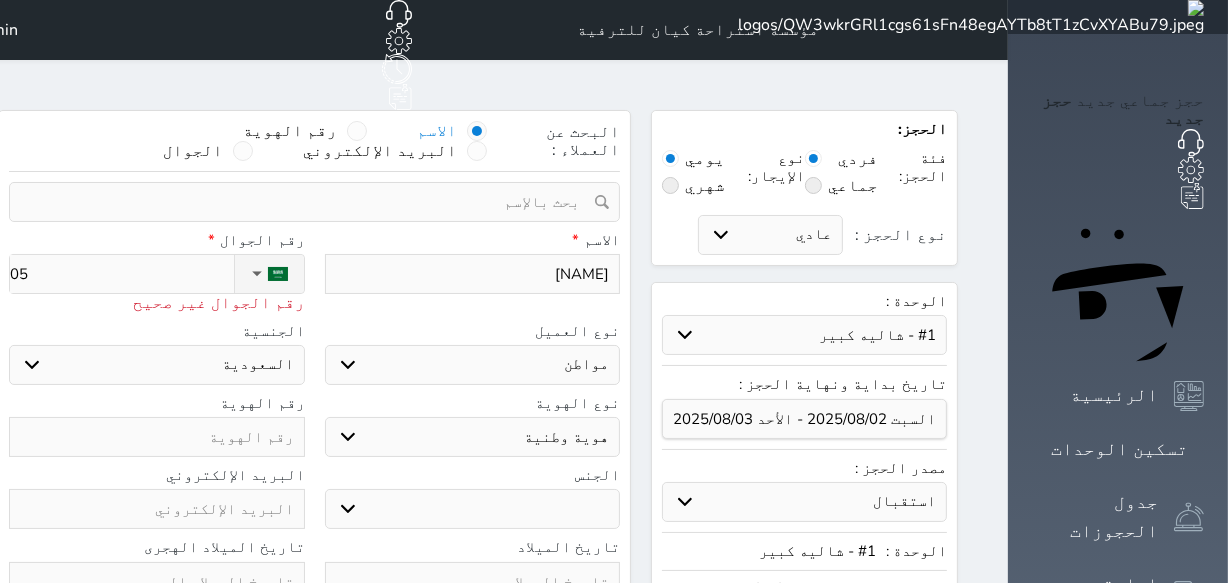 select 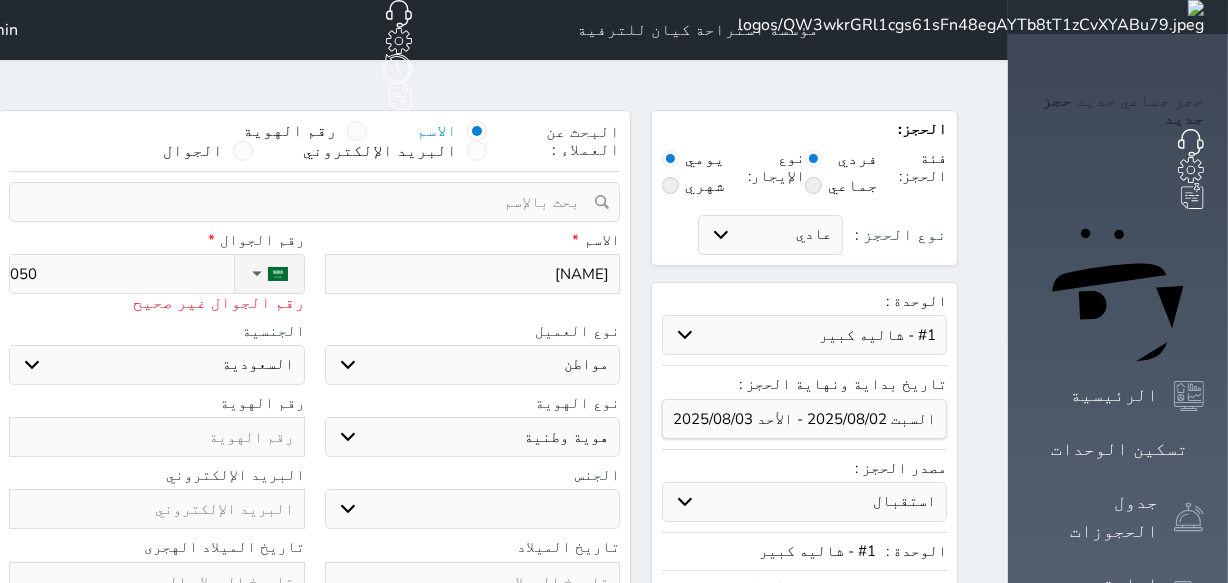 type on "0501" 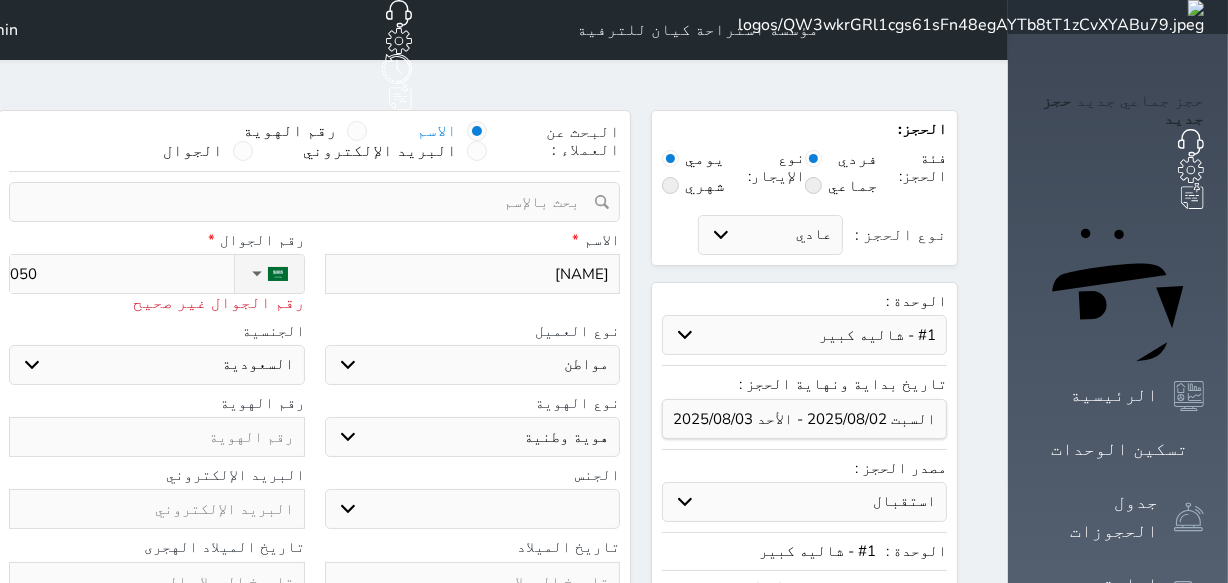 select 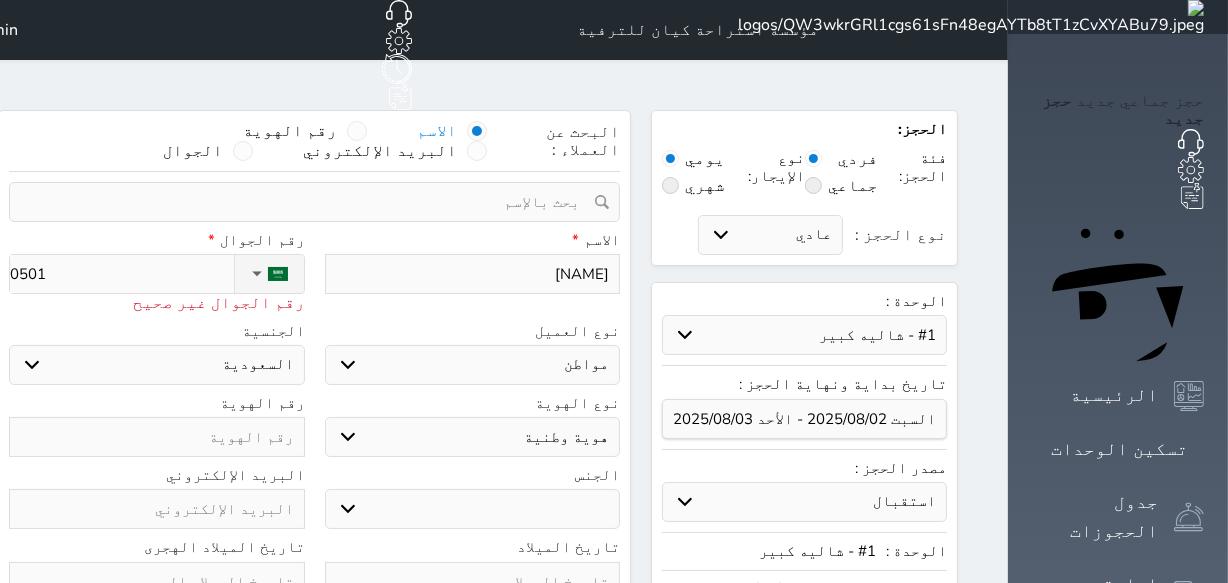 type on "05014" 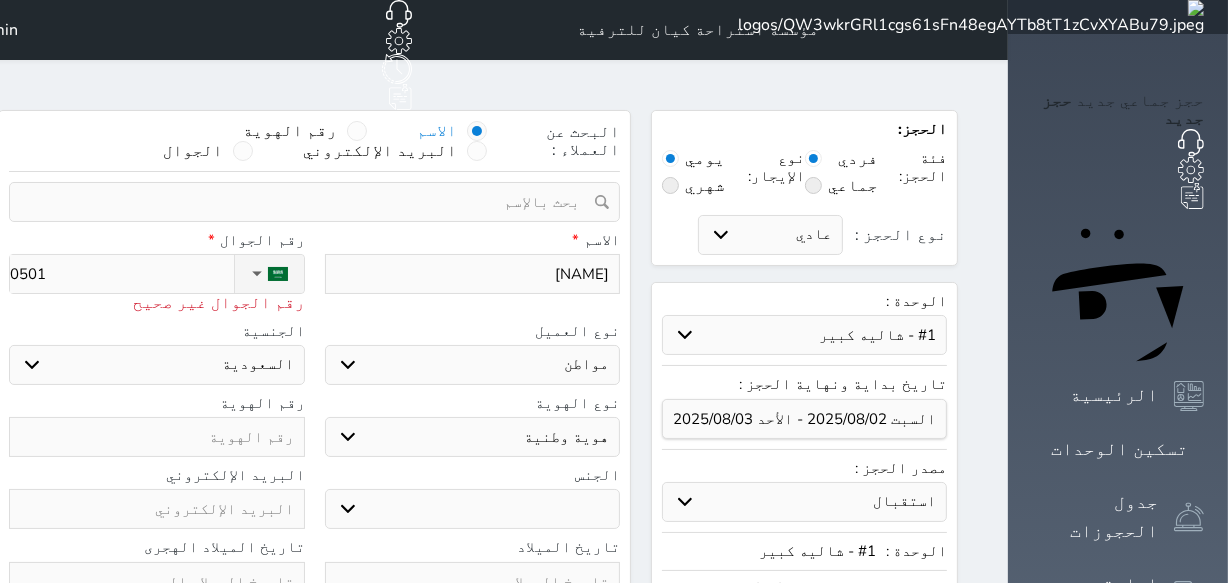 select 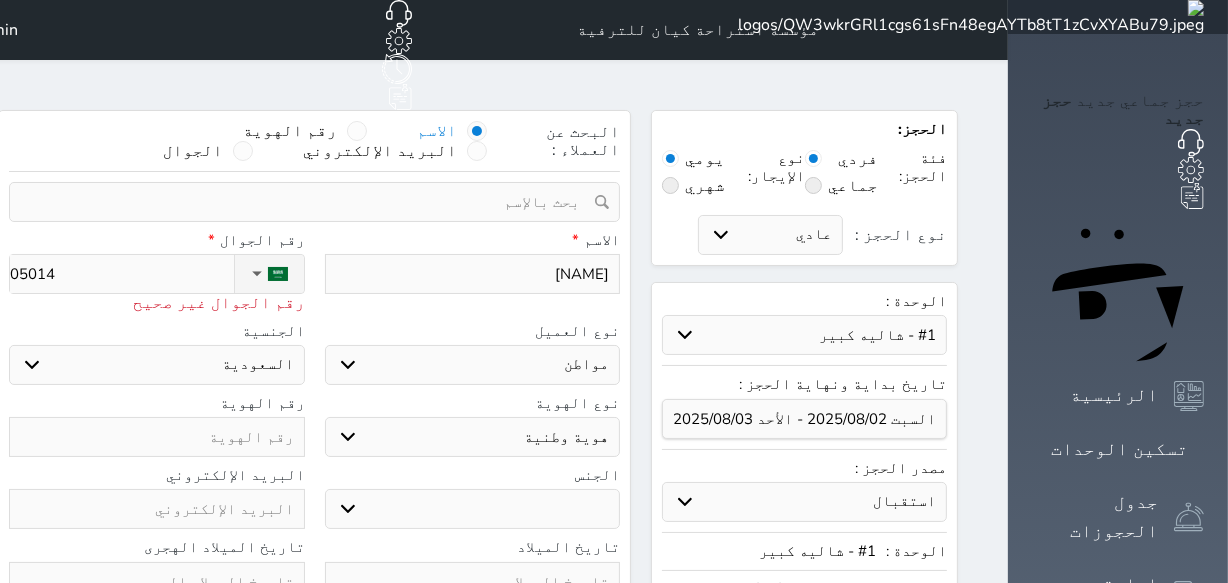 type on "050142" 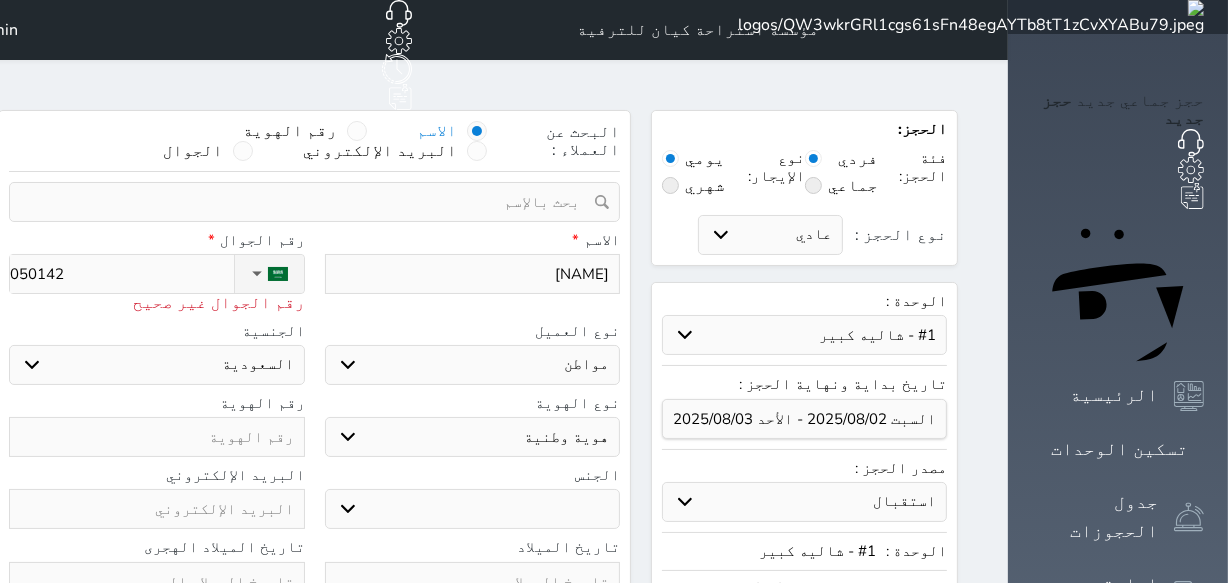 select 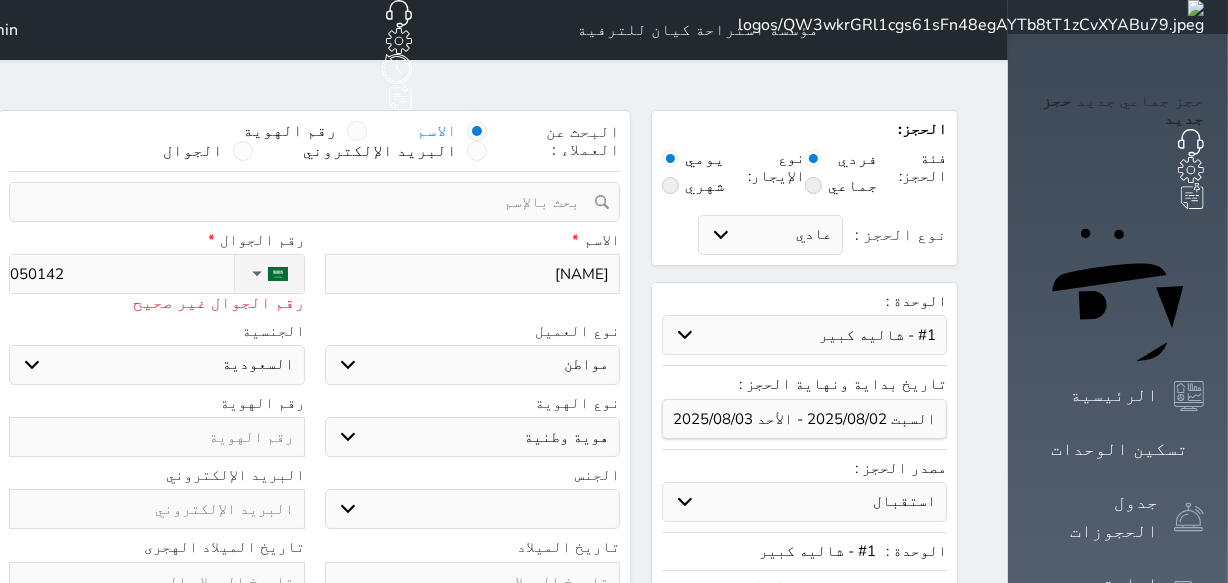 type on "05014" 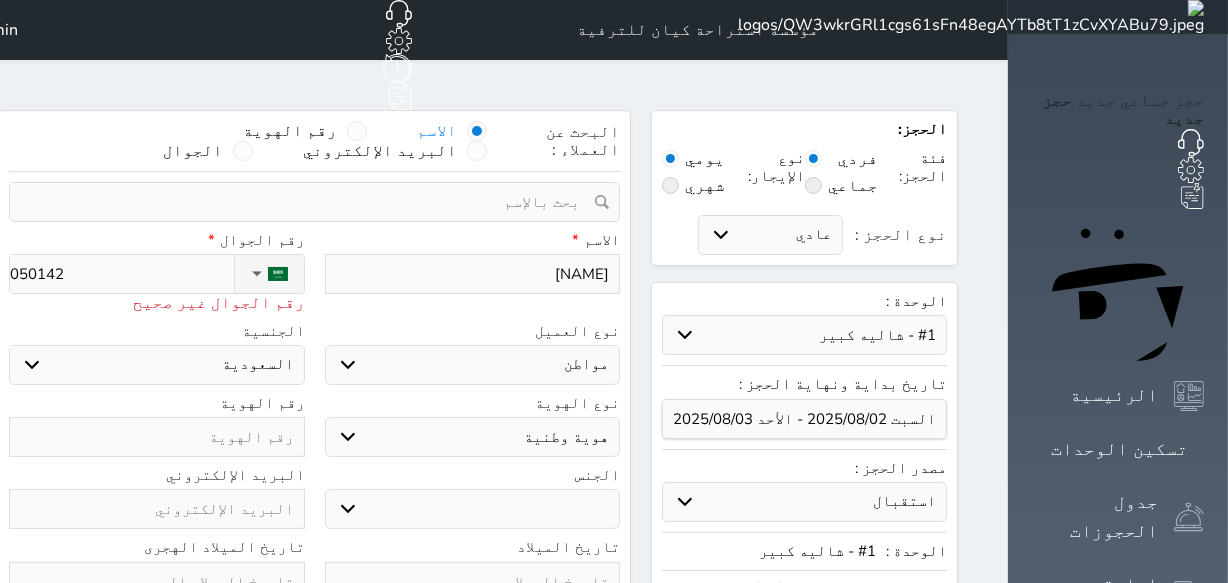 select 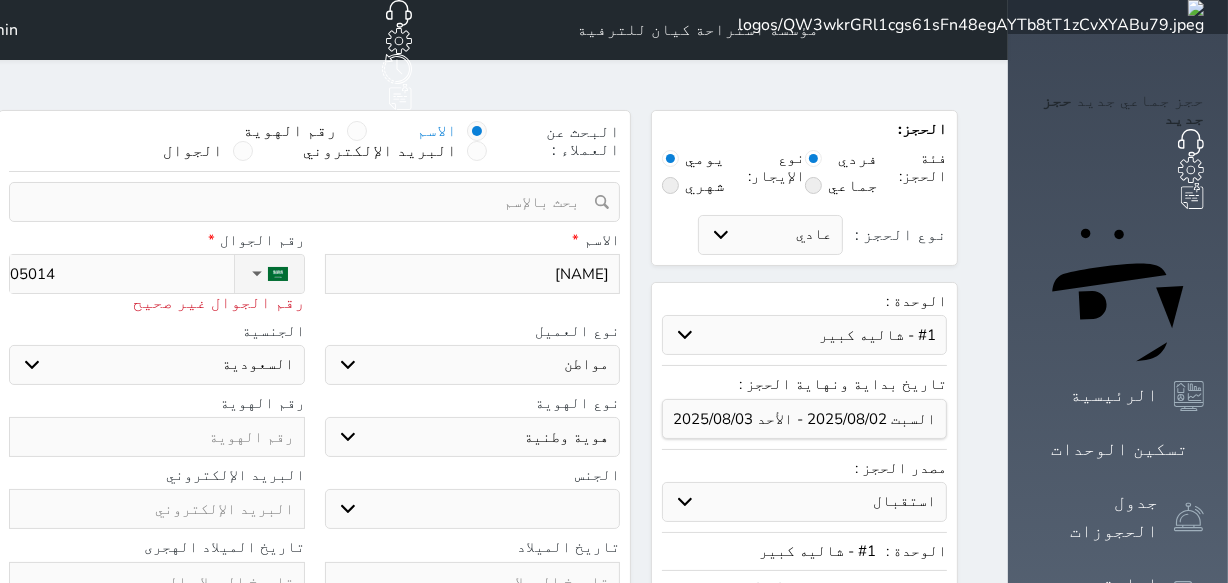 type on "050143" 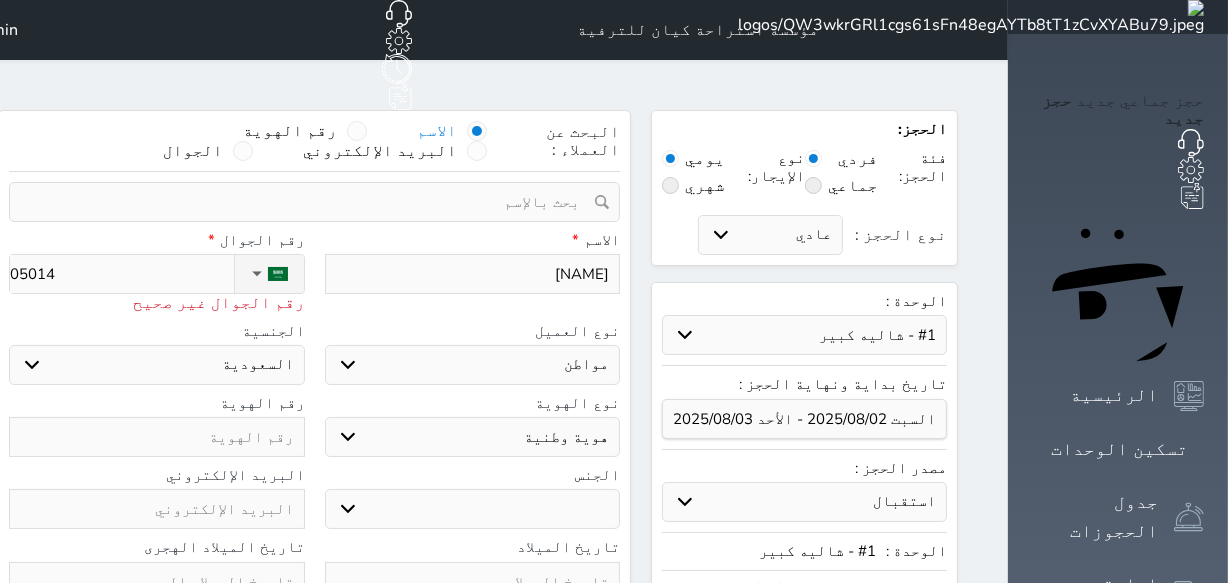 select 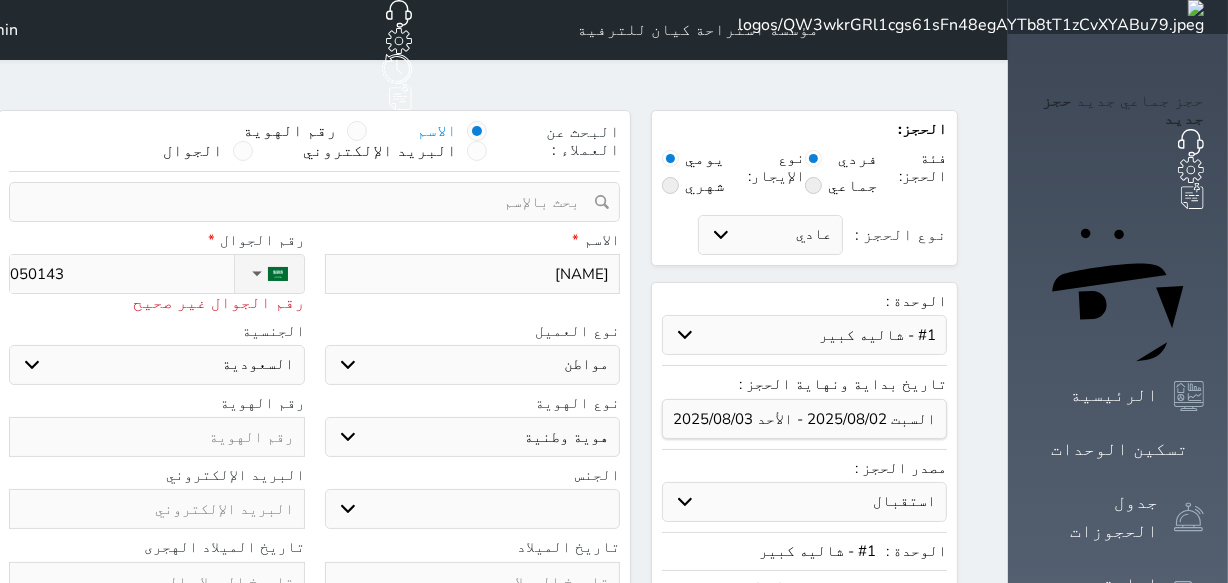 type on "[PHONE]" 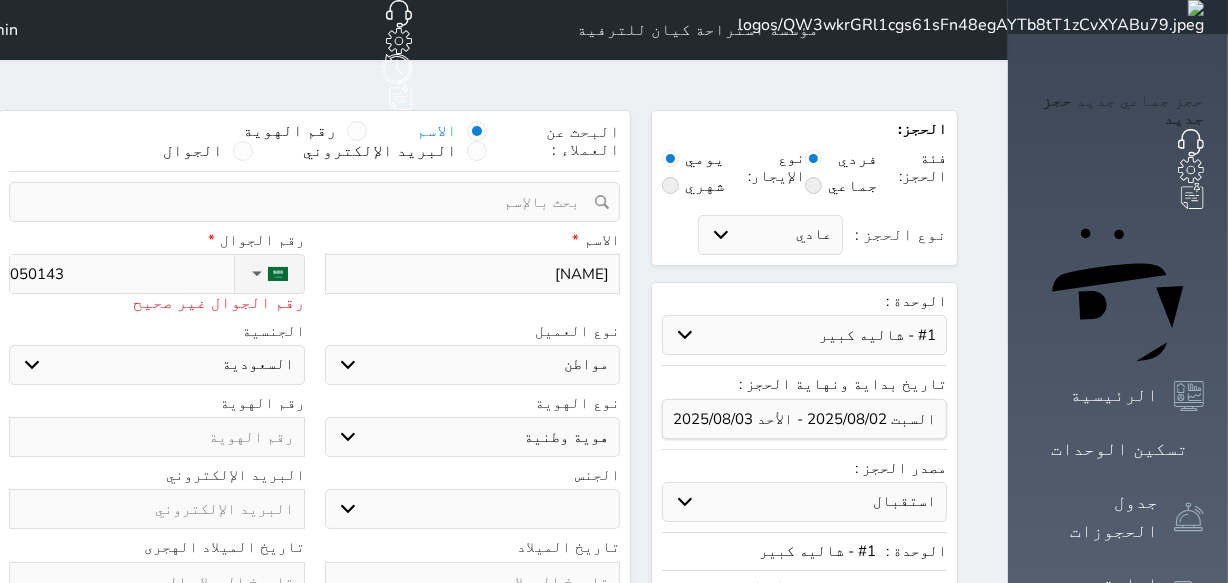 select 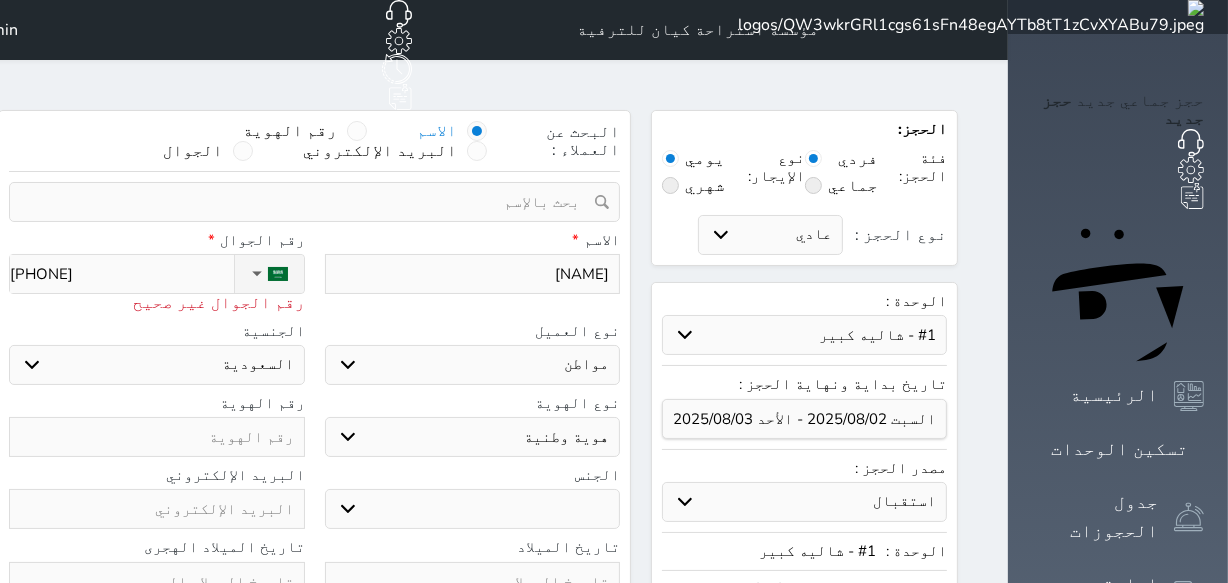 type on "05014306" 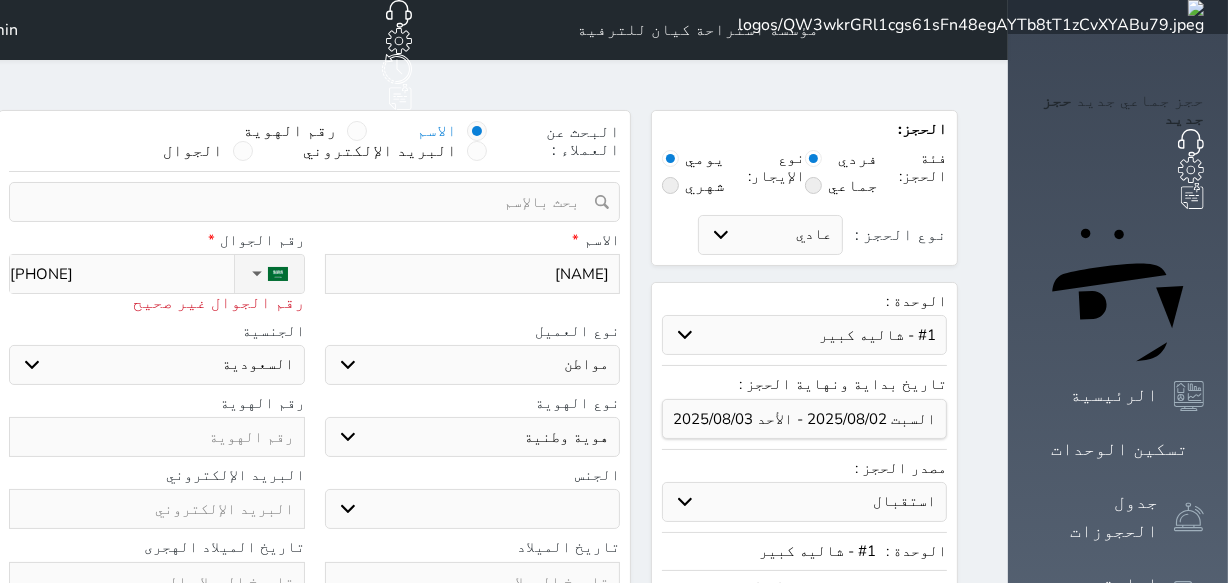 select 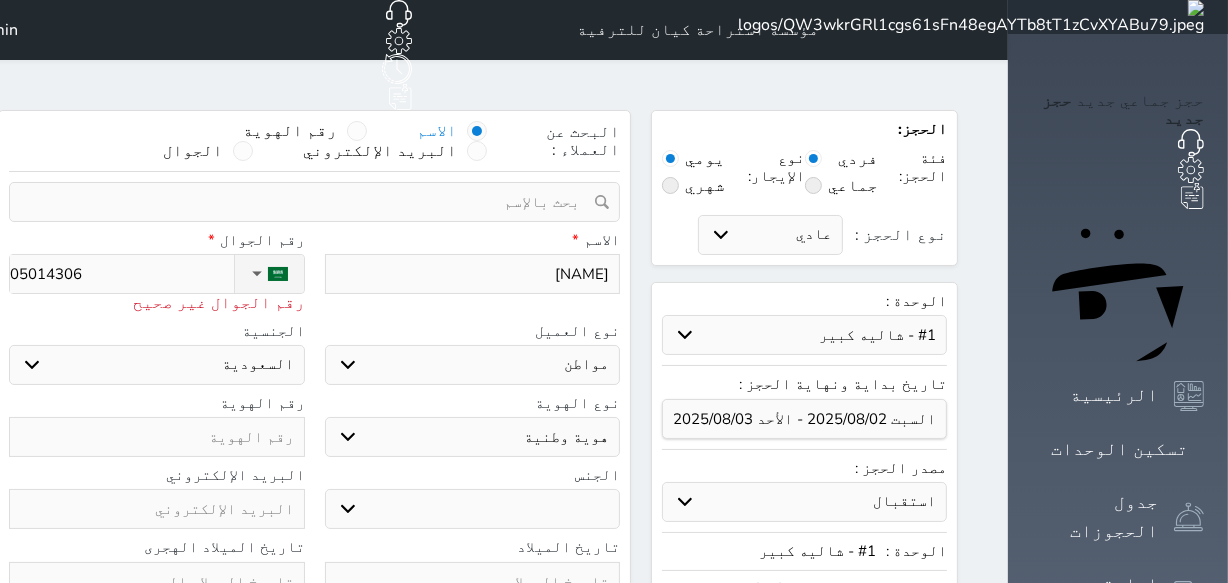 type on "[PHONE]" 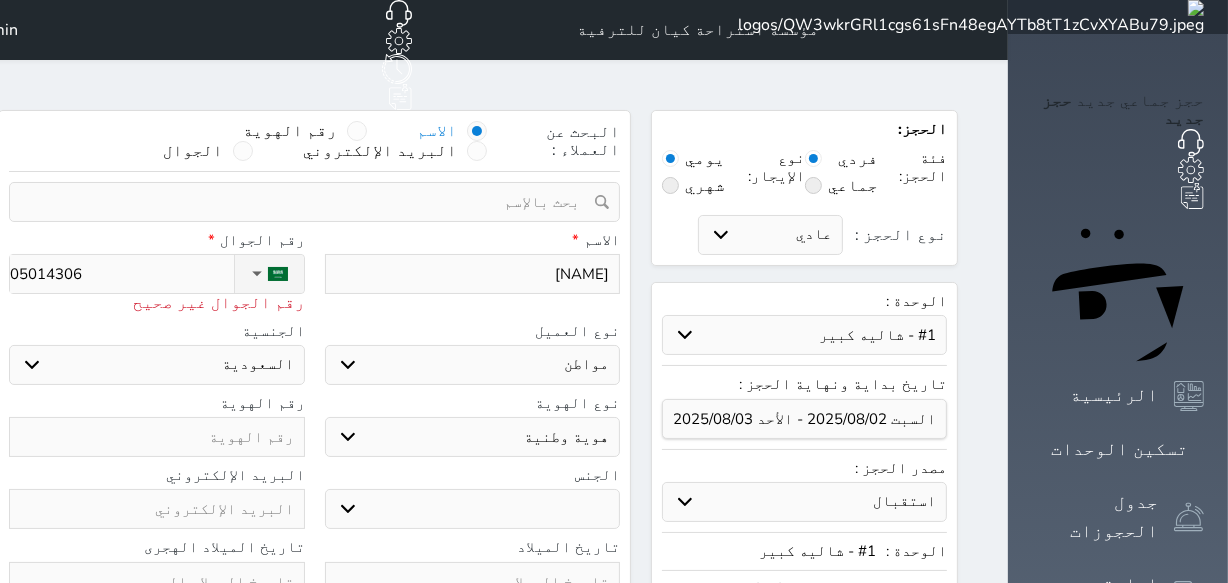 select 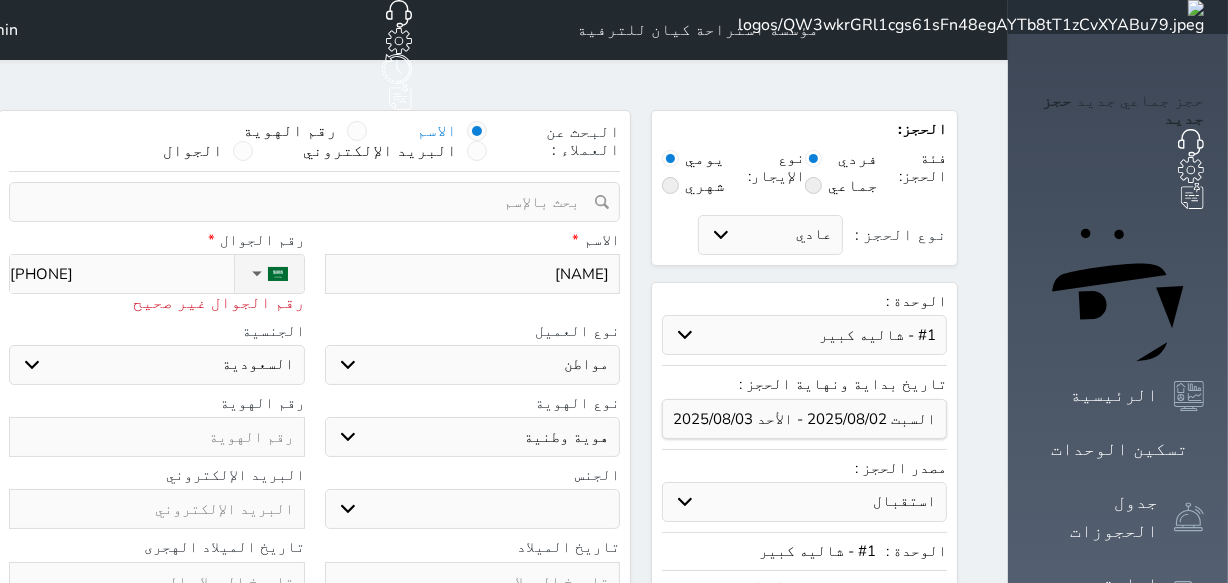 type on "[PHONE]" 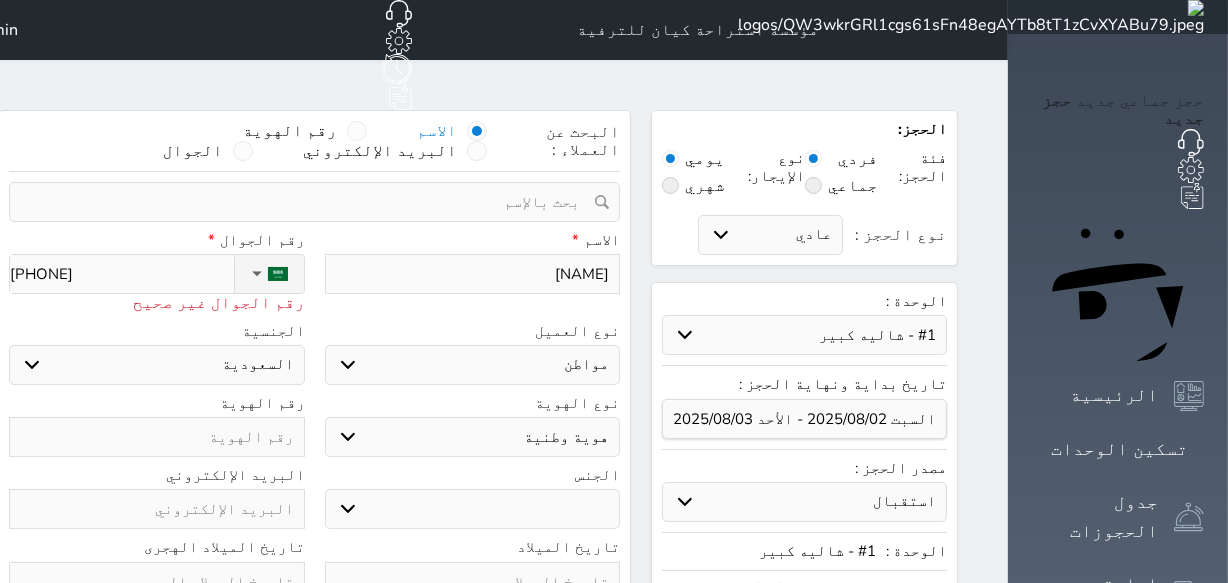 select 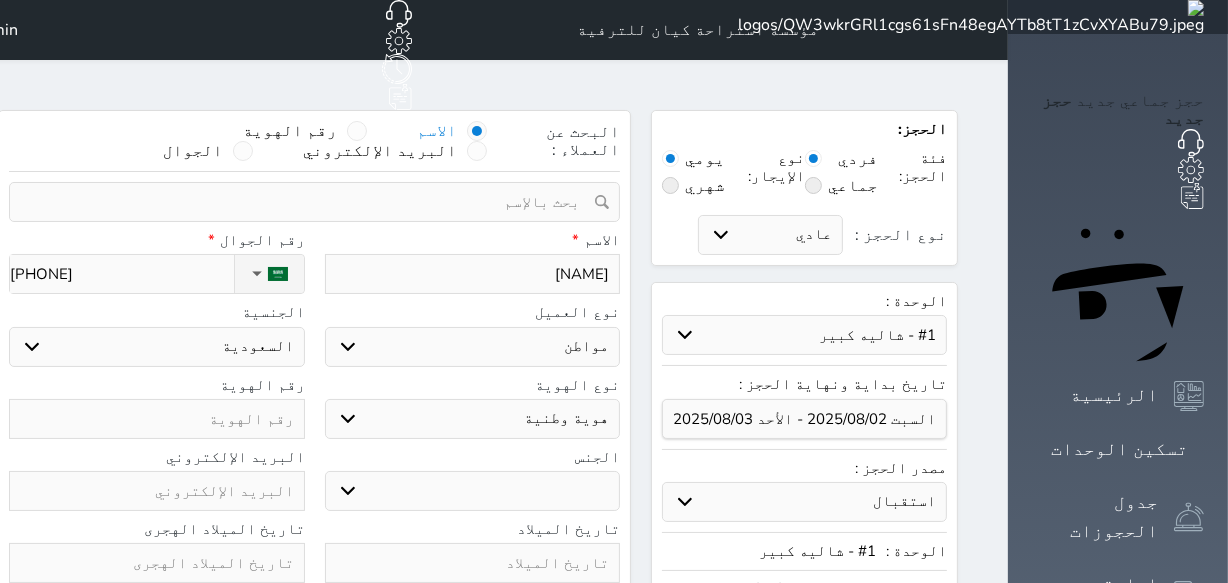 type on "[PHONE]" 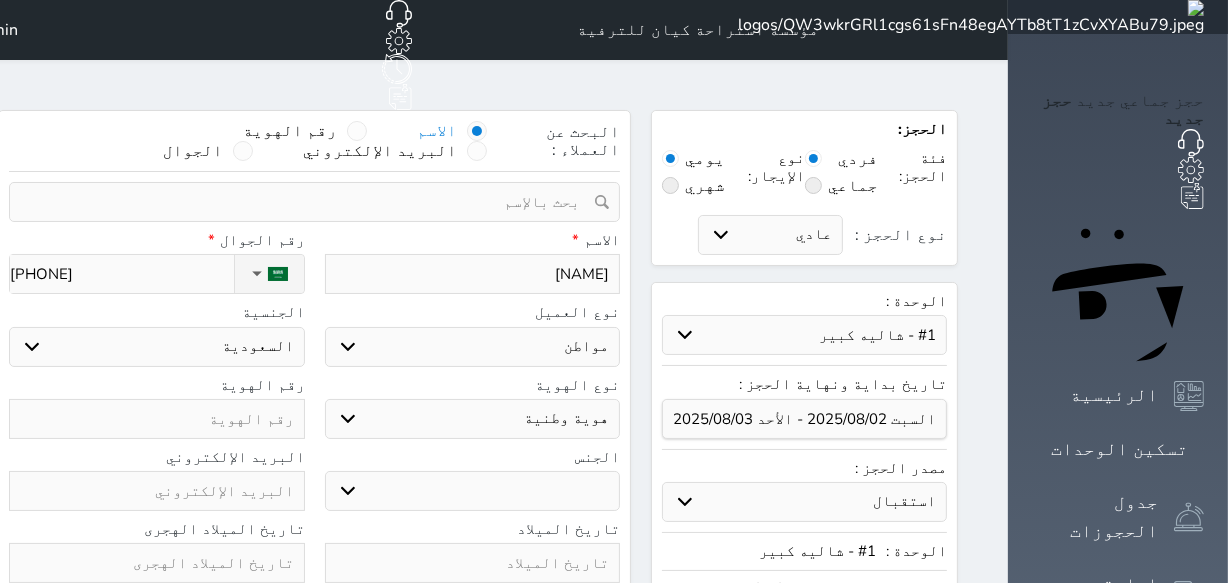 type on "1" 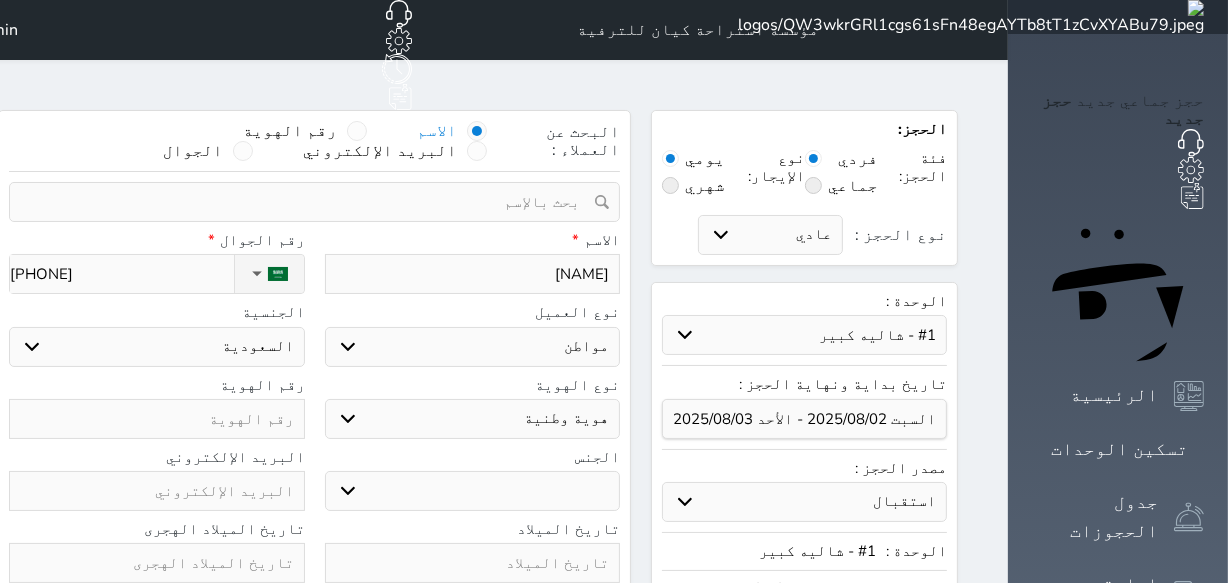 select 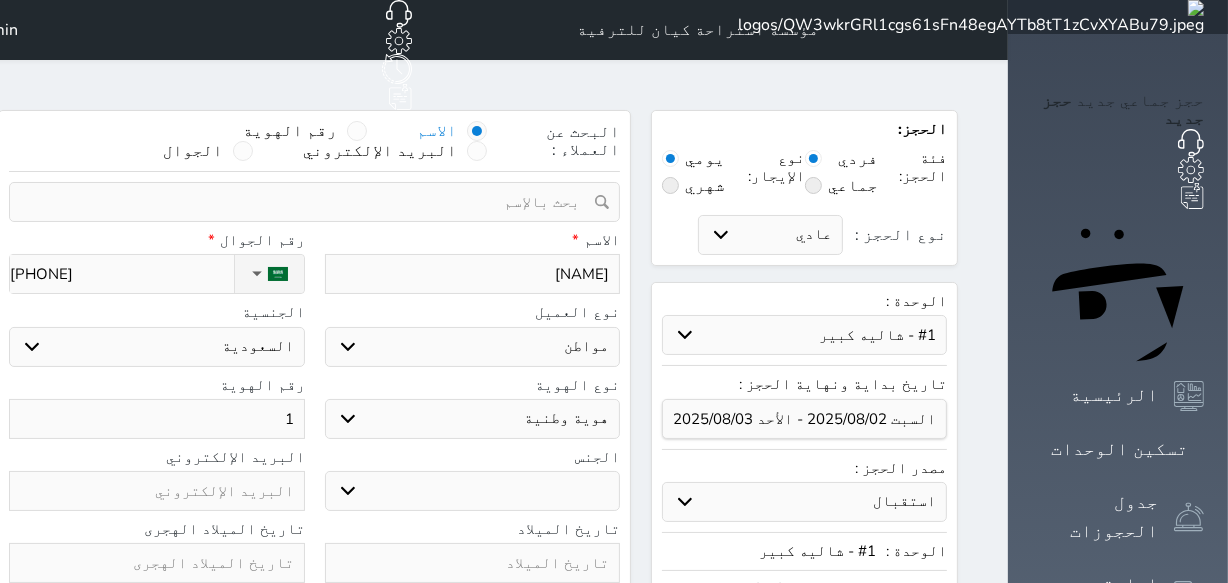 type on "10" 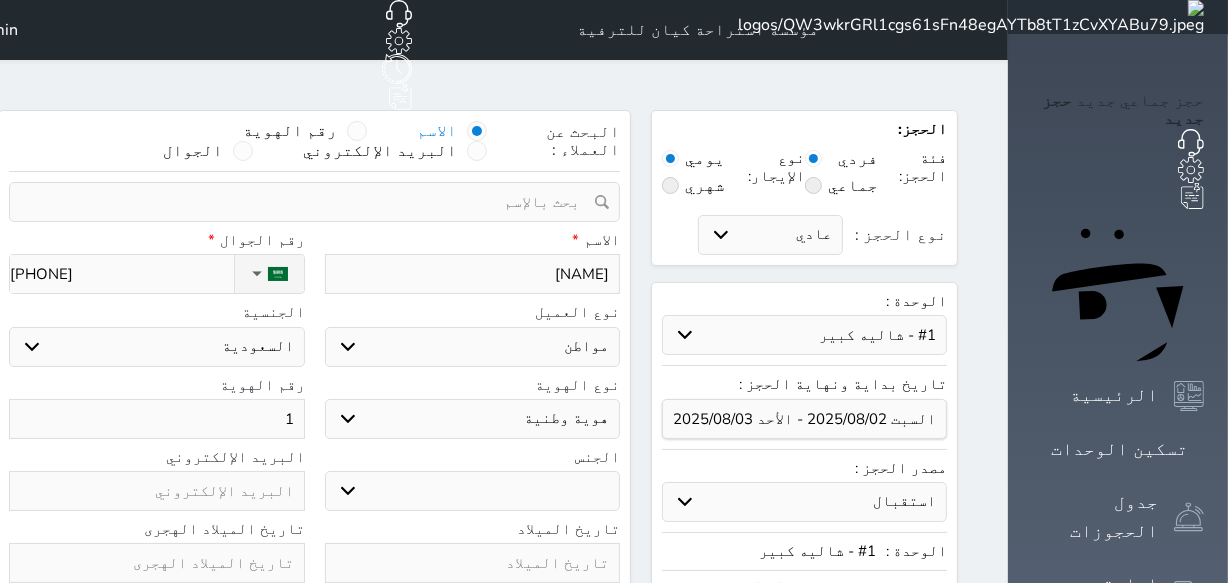 select 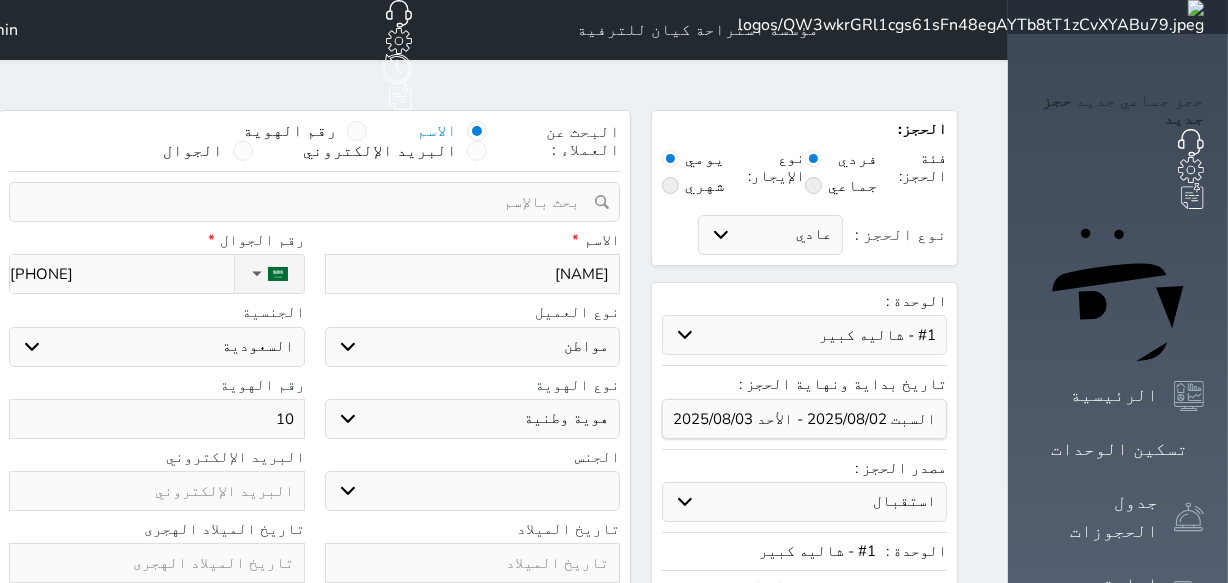 type on "106" 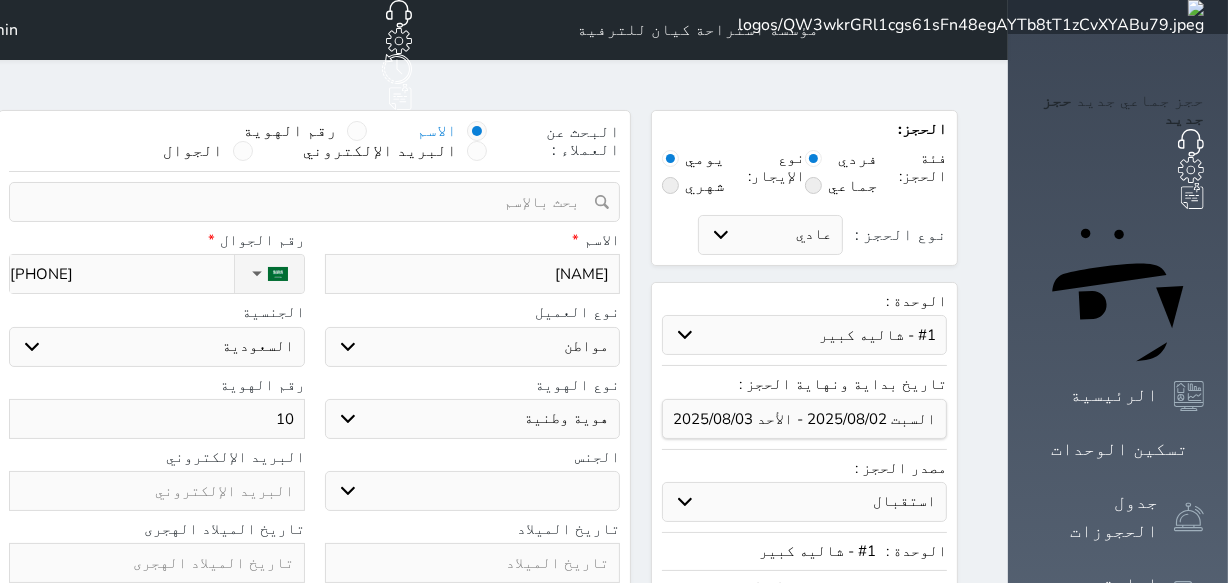 select 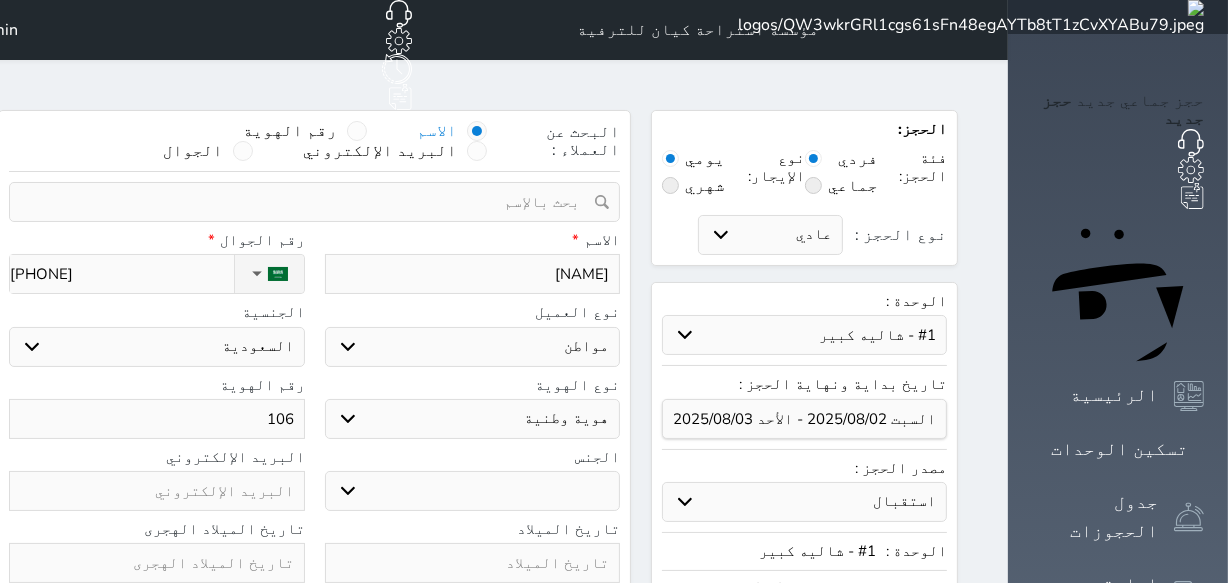 type on "1065" 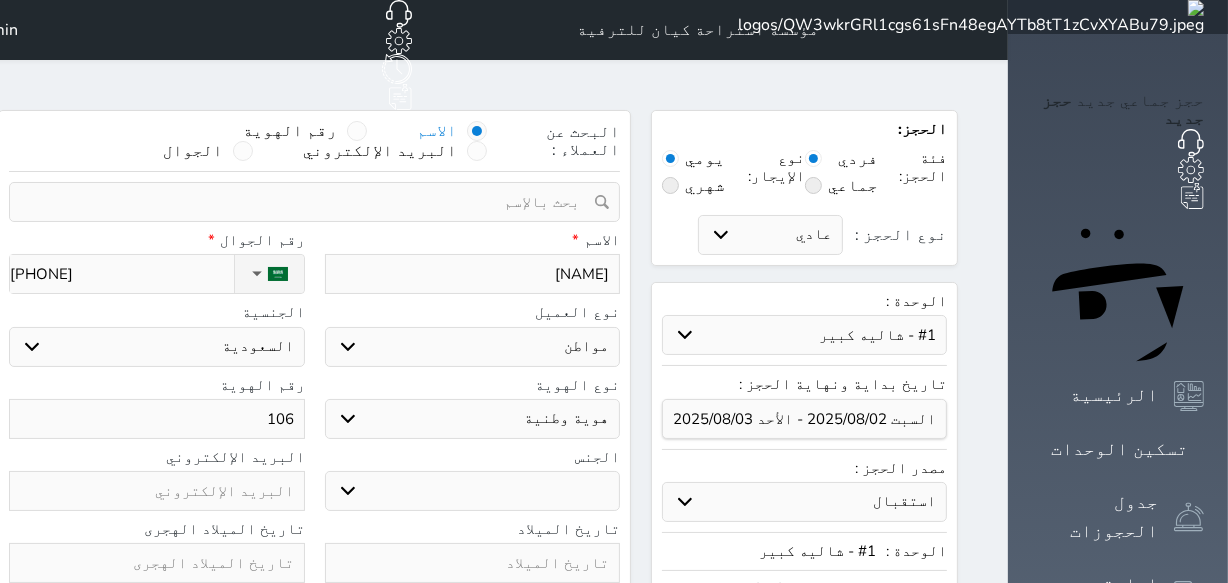 select 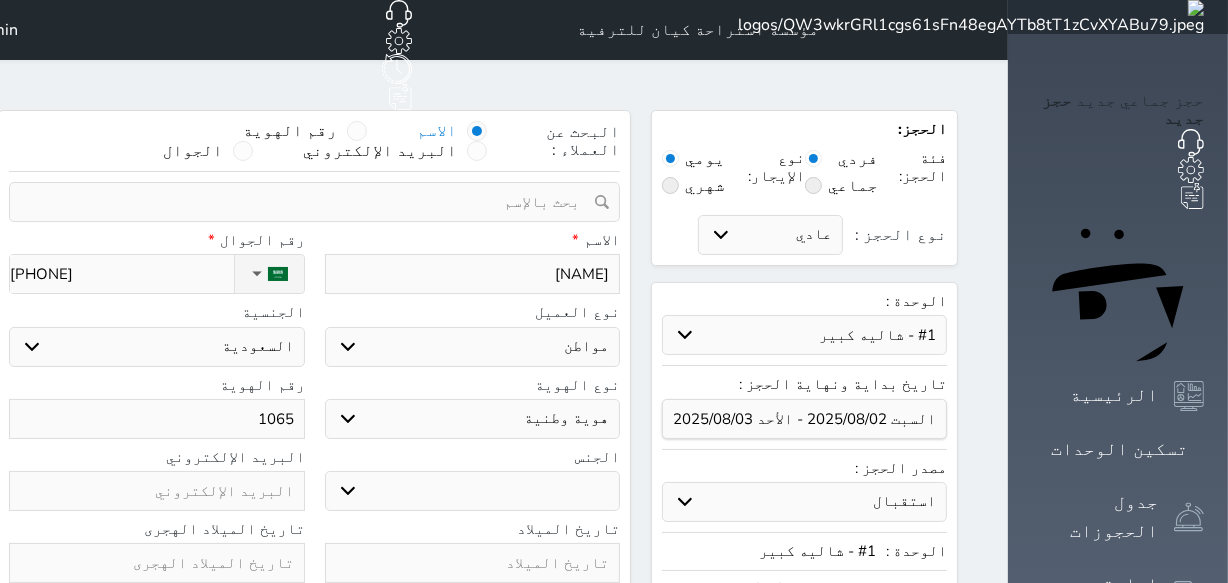 type on "10651" 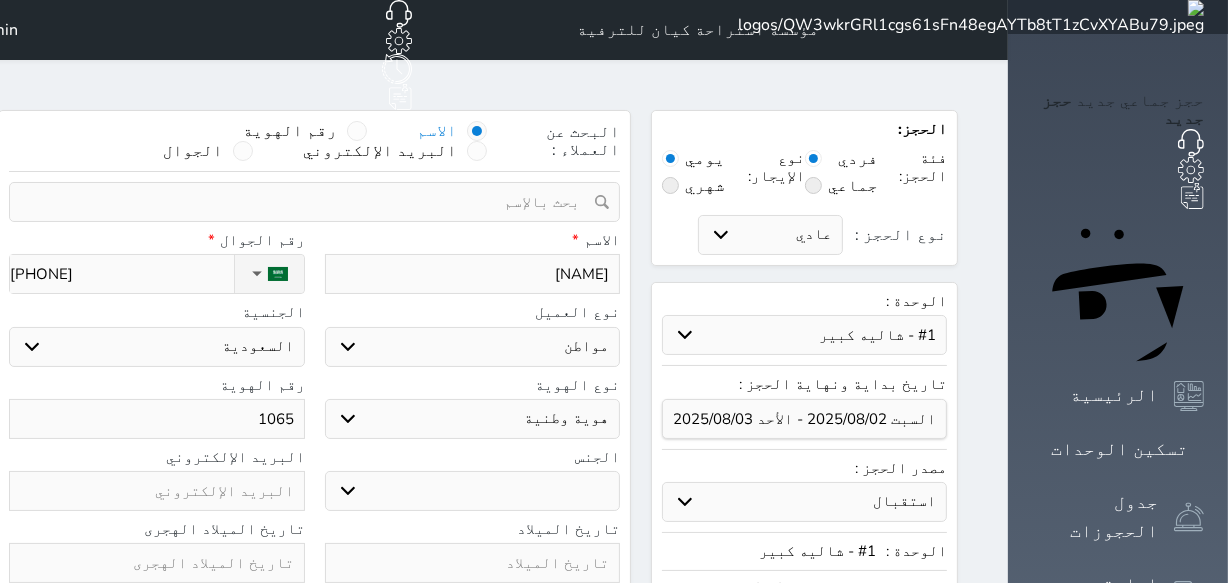 select 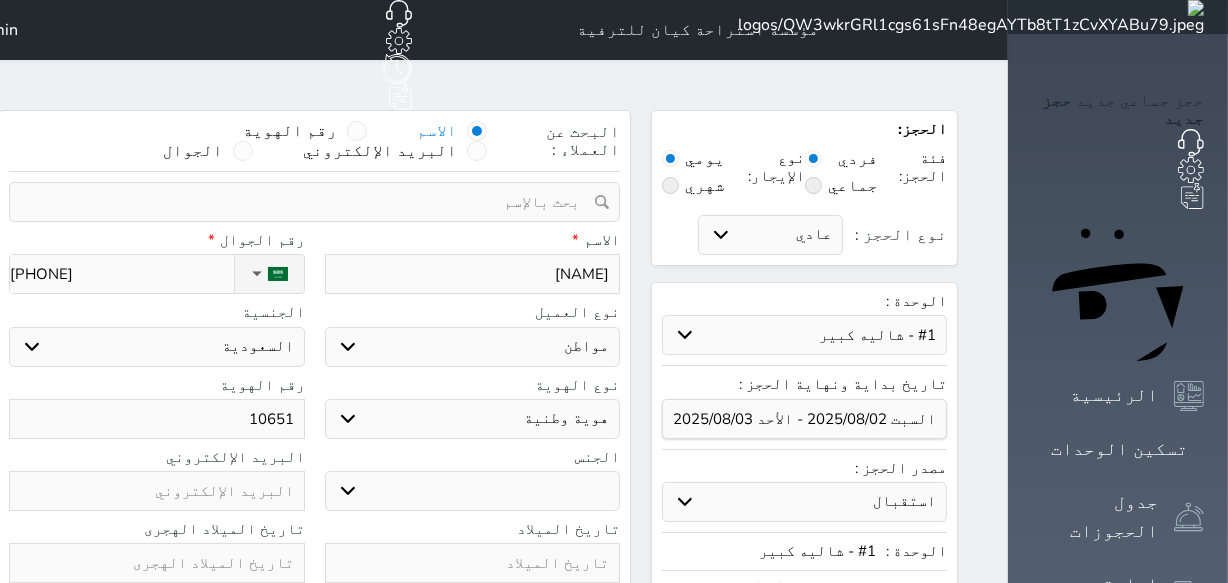 type on "106512" 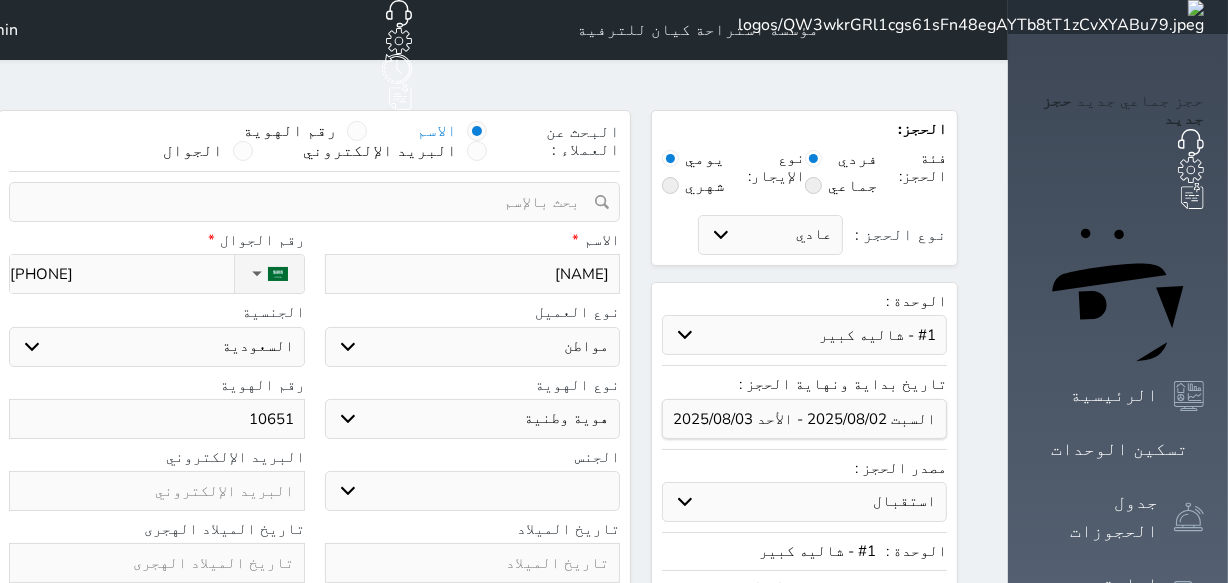 select 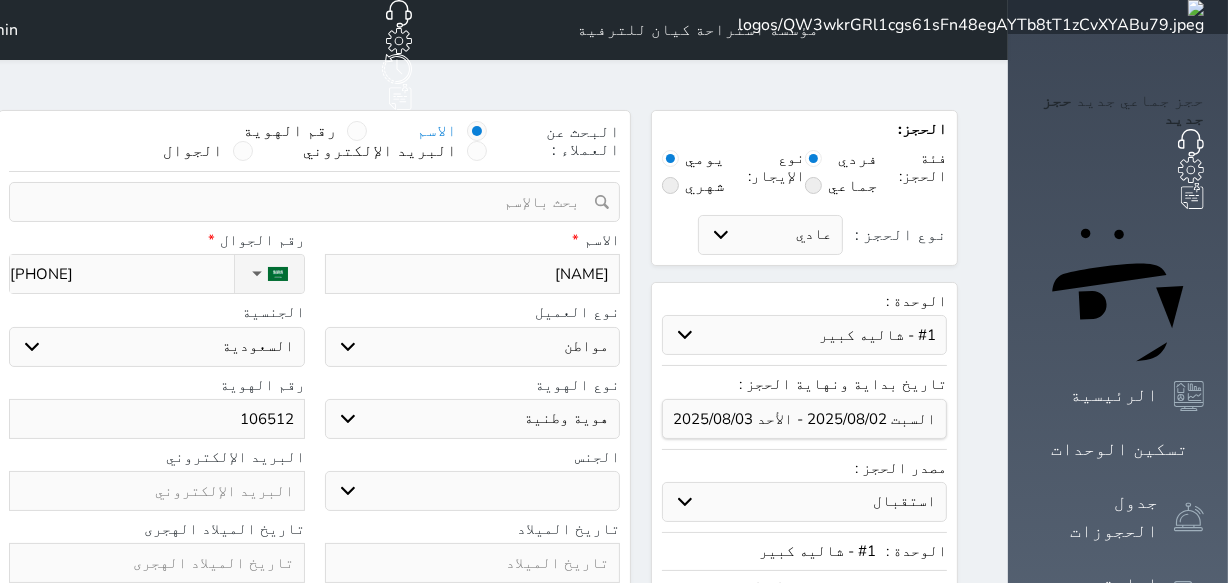 type on "1065129" 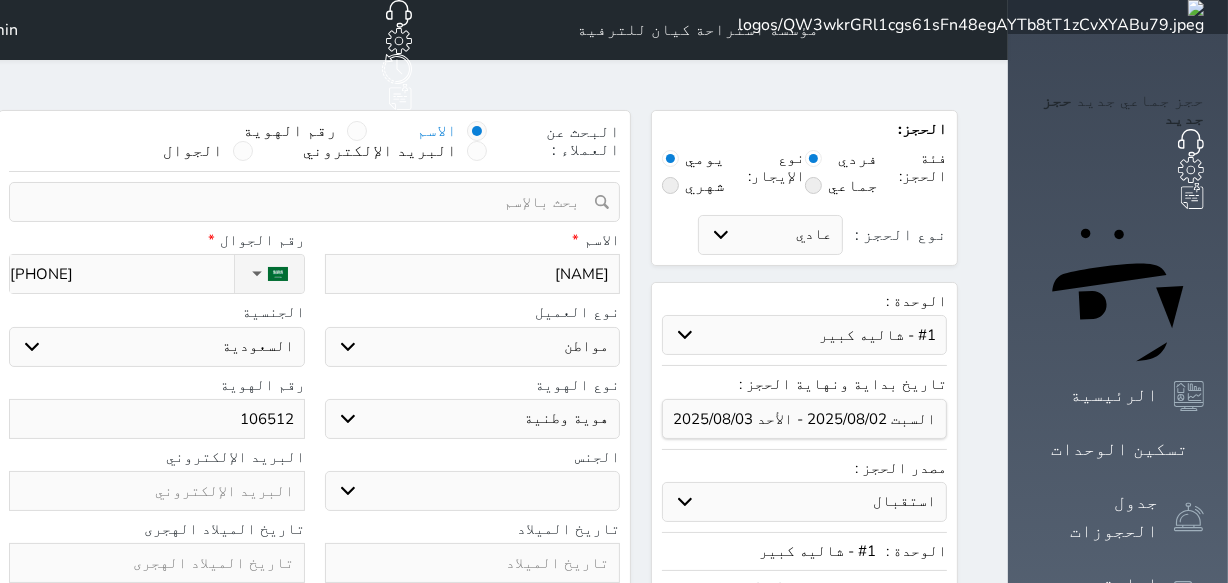 select 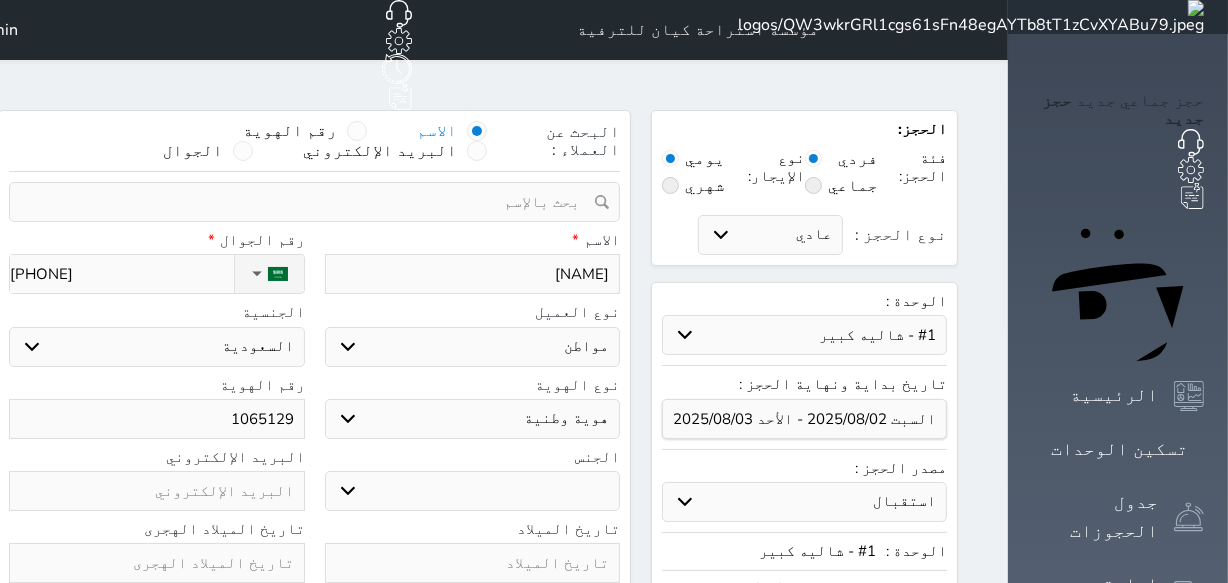 type on "10651290" 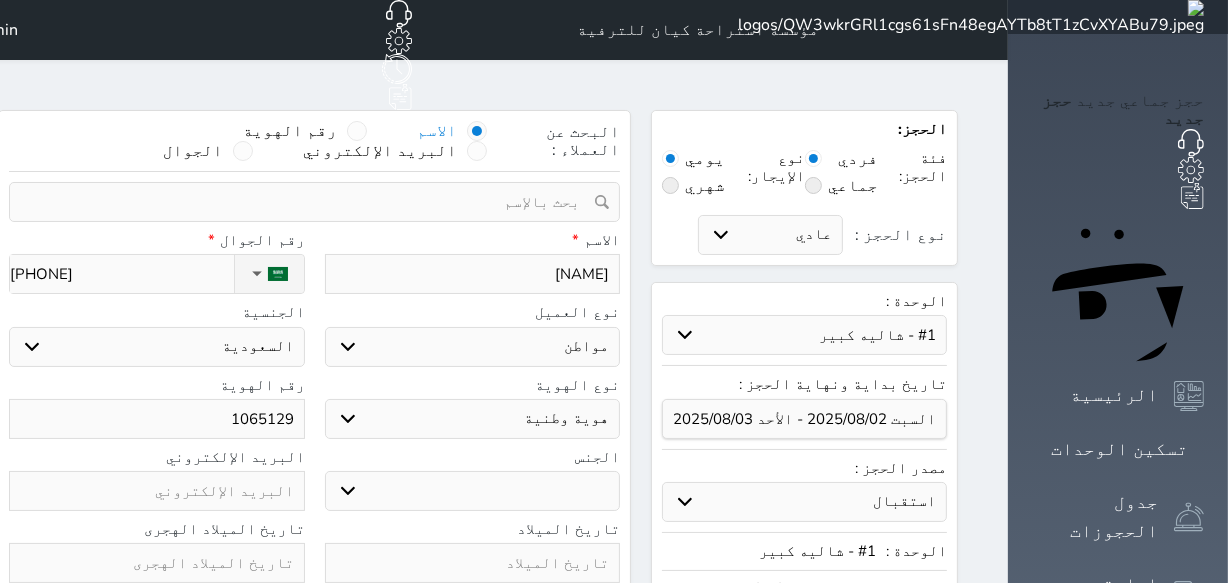select 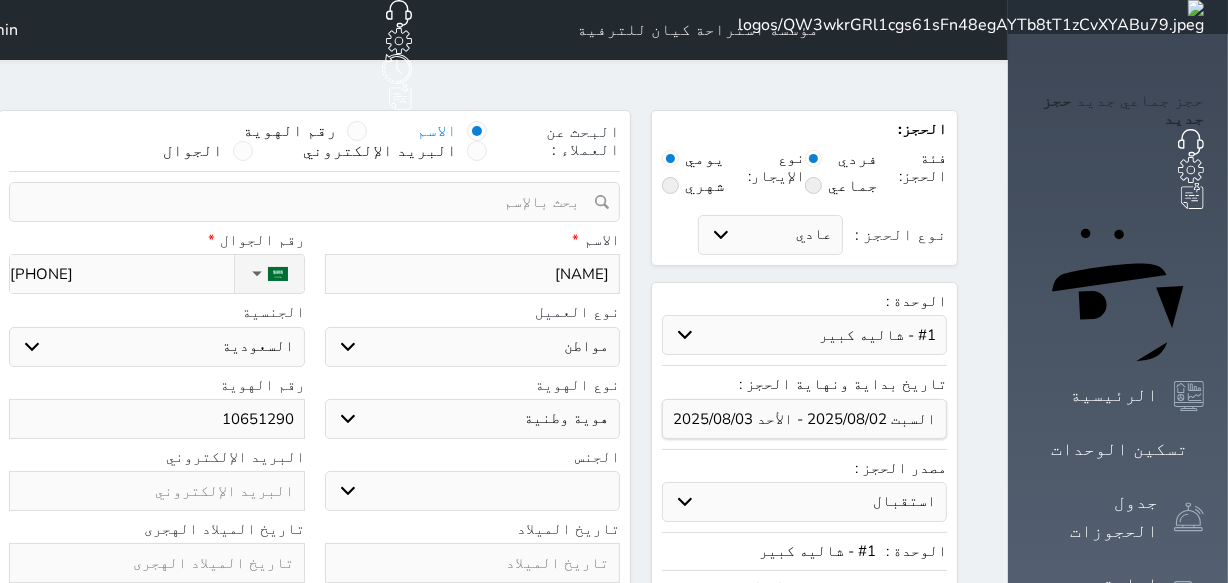 type on "106512906" 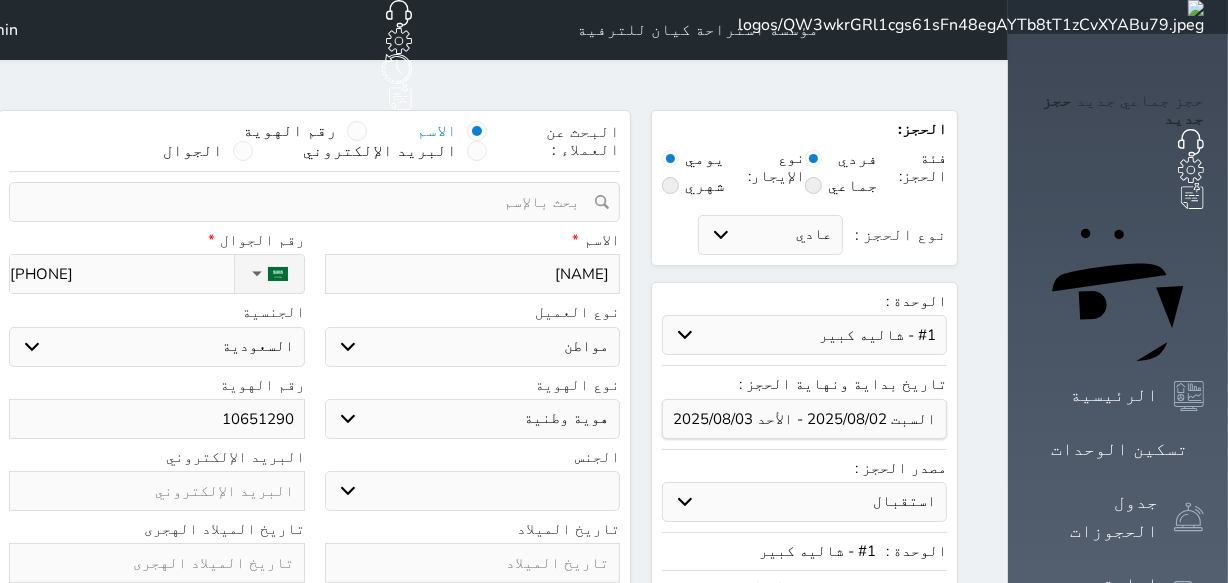 select 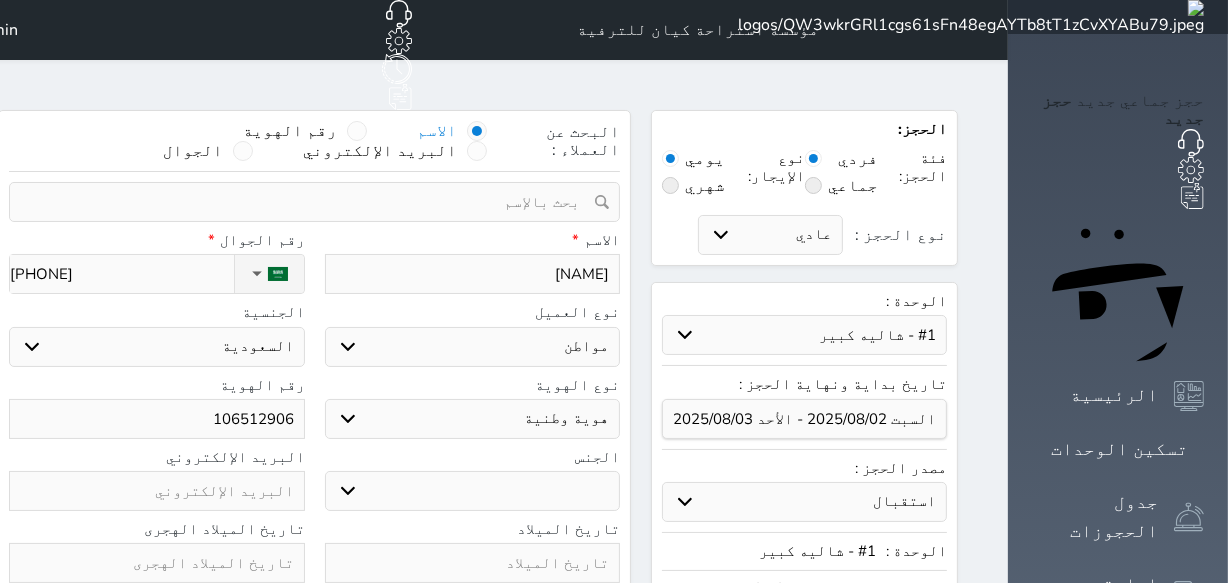 type on "1065129064" 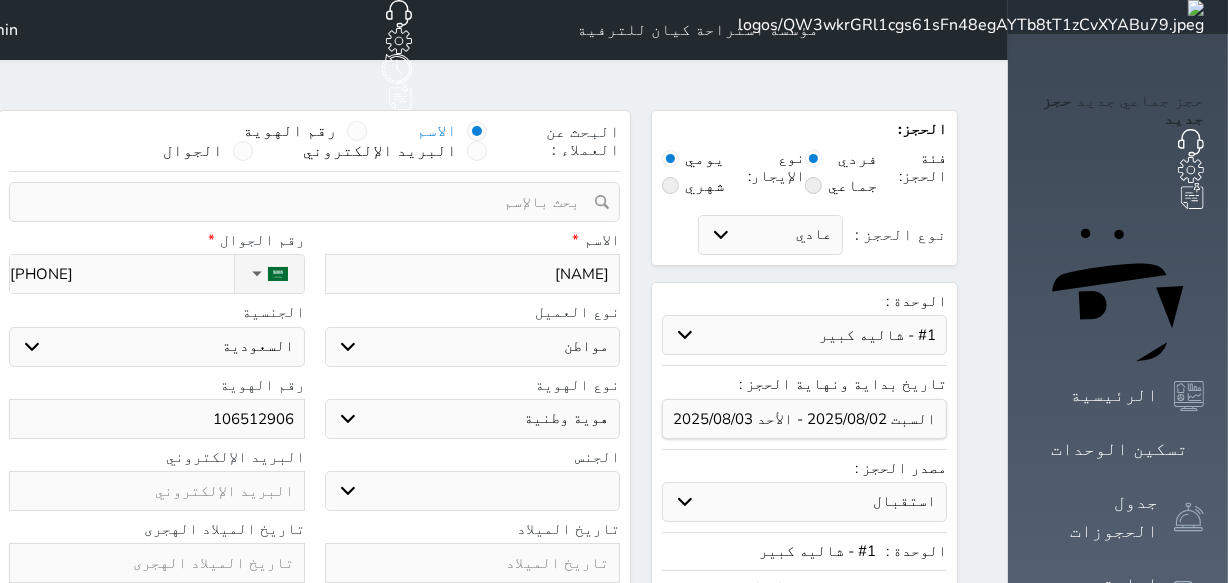 select 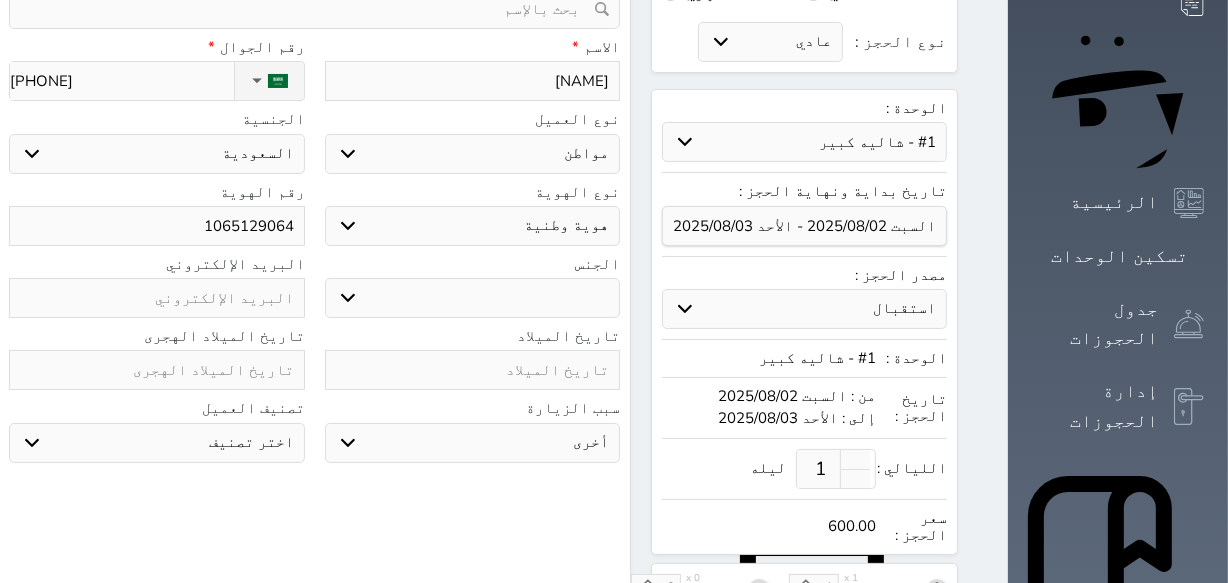 scroll, scrollTop: 603, scrollLeft: 0, axis: vertical 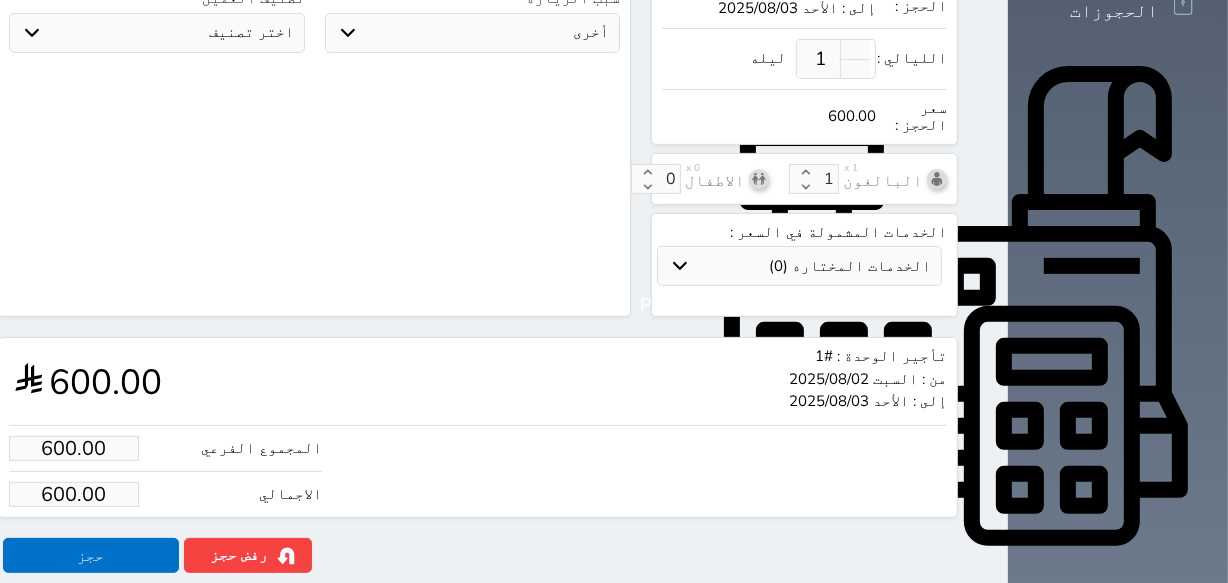 type on "1065129064" 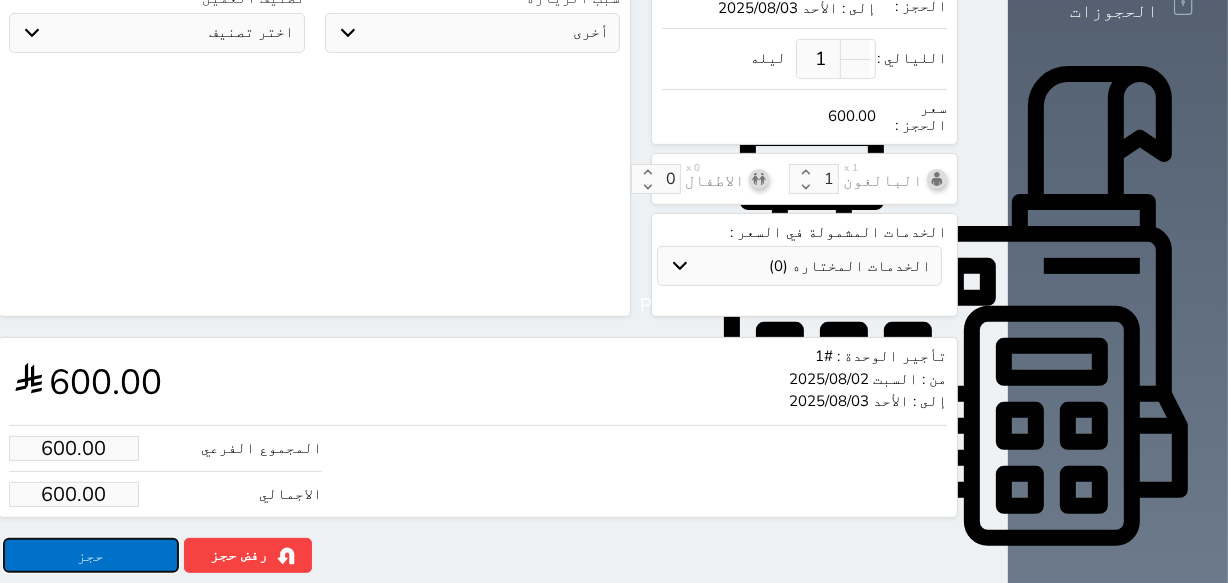 click on "حجز" at bounding box center [91, 555] 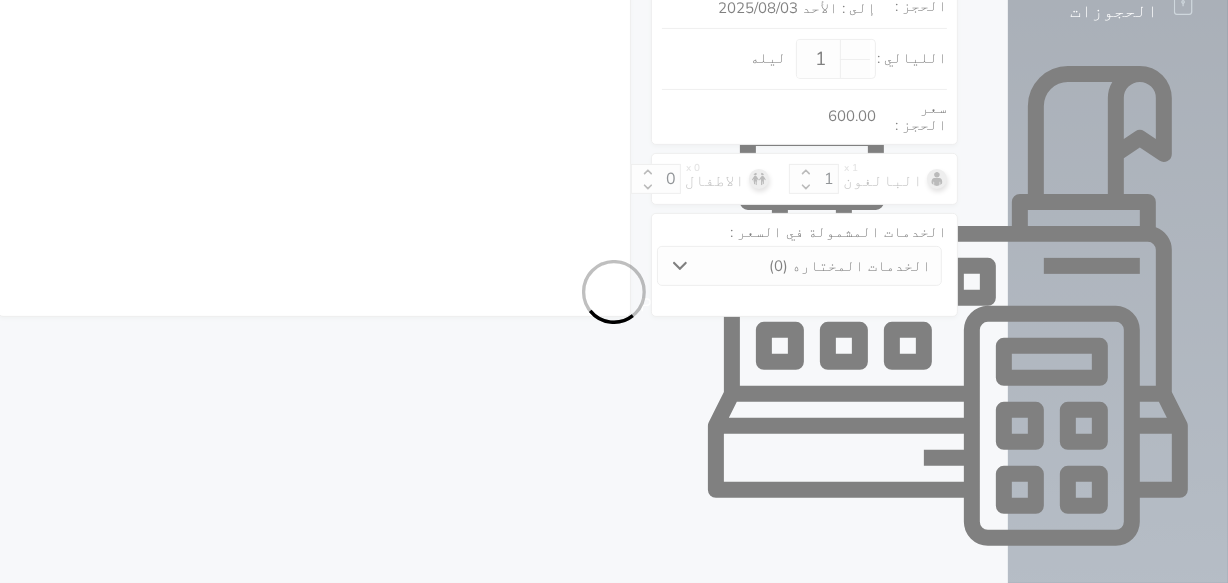 select on "1" 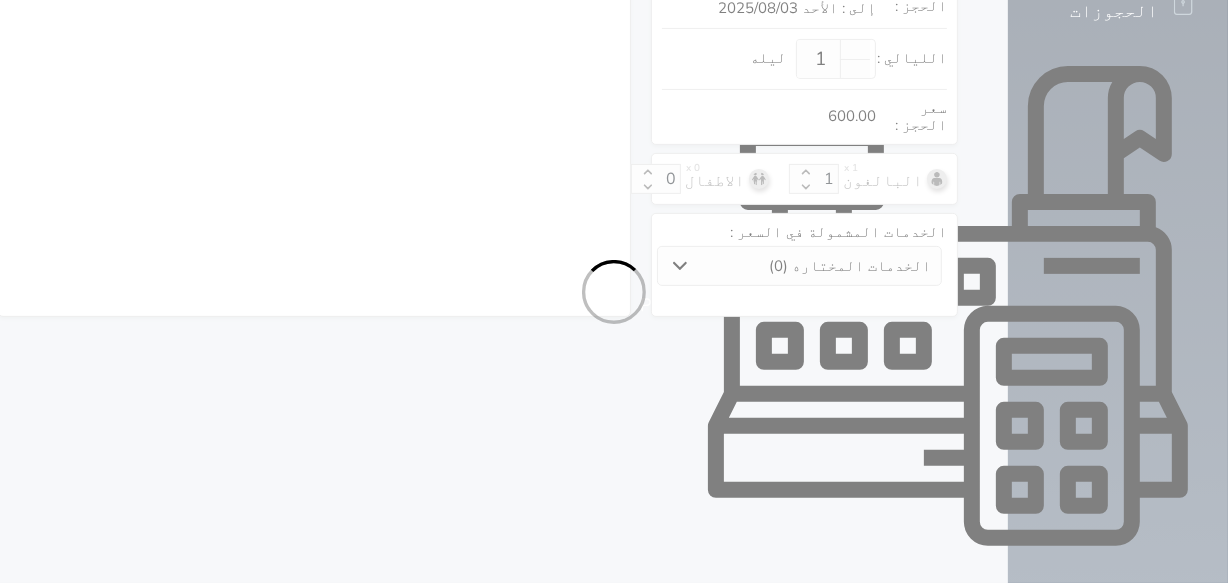 select on "113" 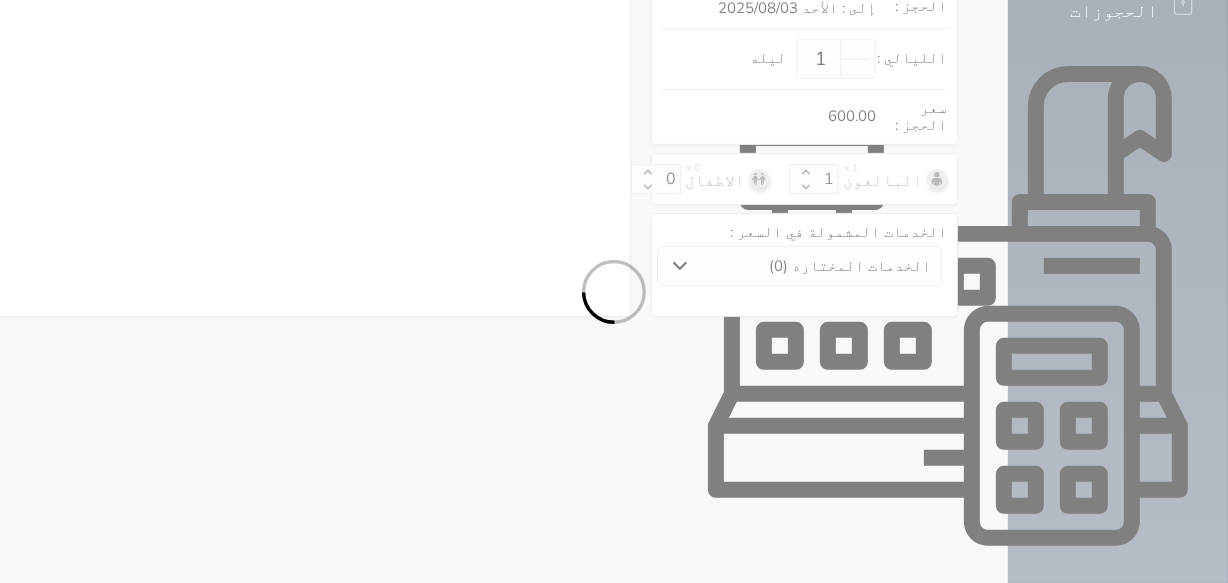 select on "1" 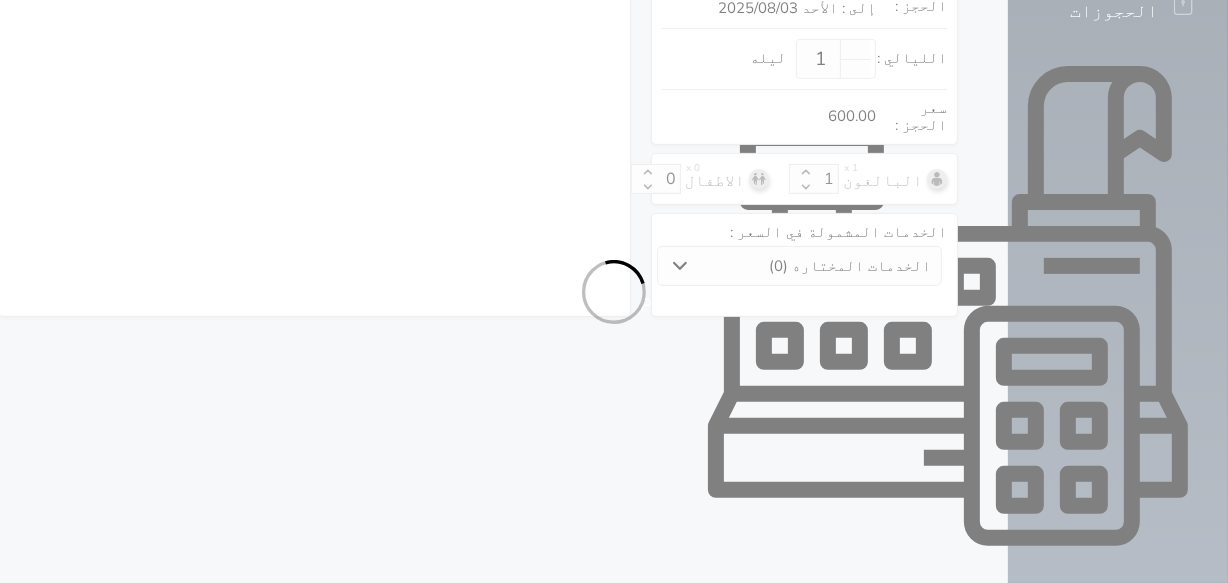 select 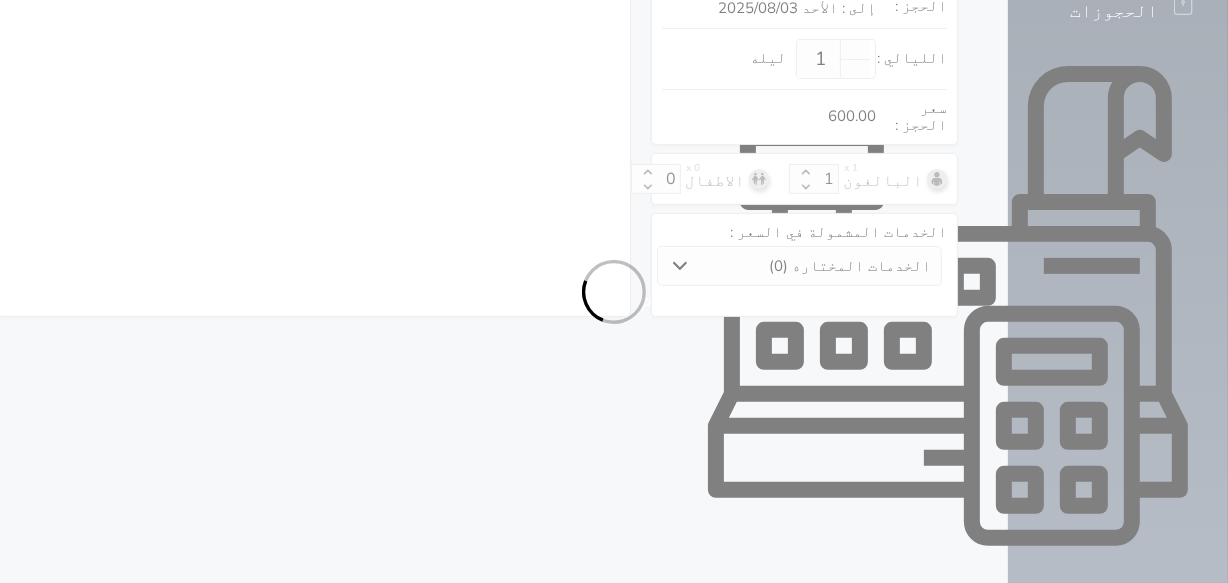 select on "7" 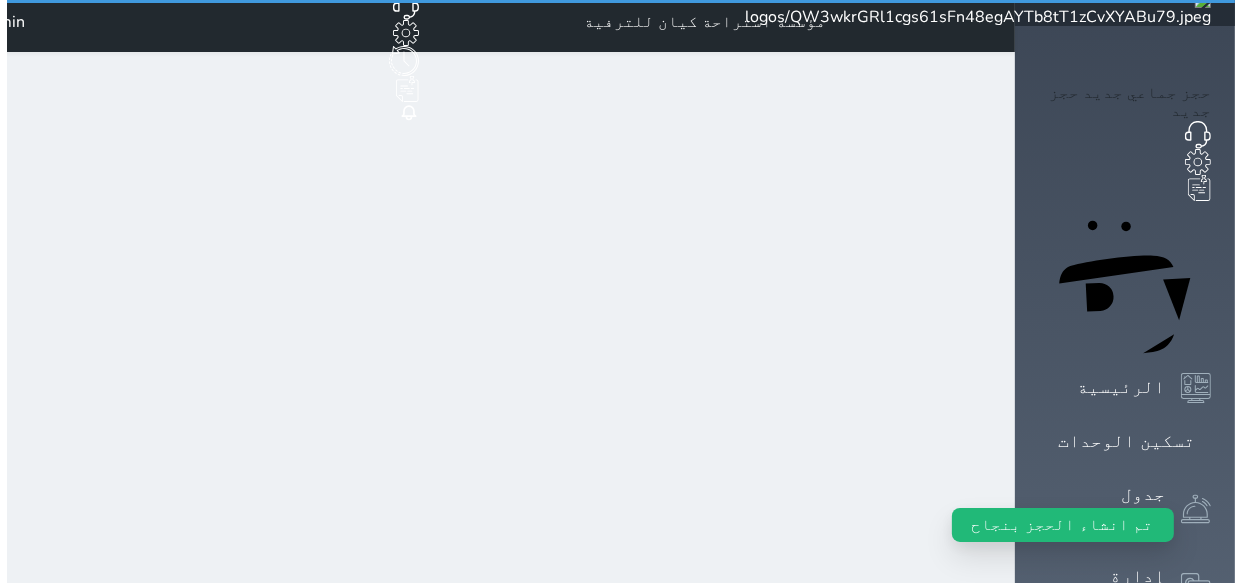 scroll, scrollTop: 0, scrollLeft: 0, axis: both 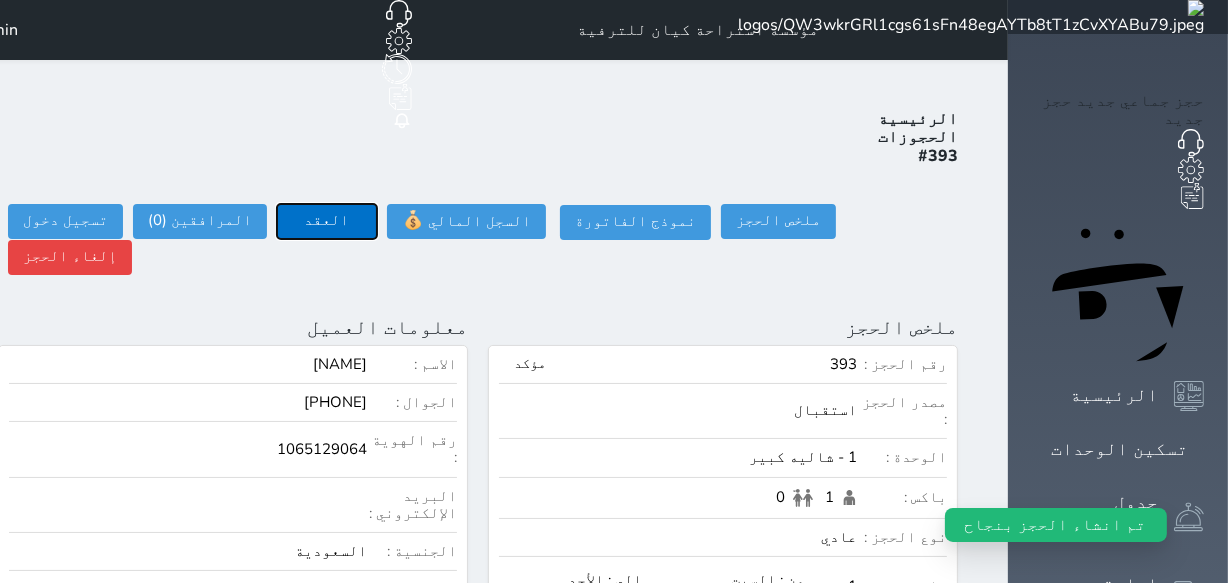 click on "العقد" at bounding box center (327, 221) 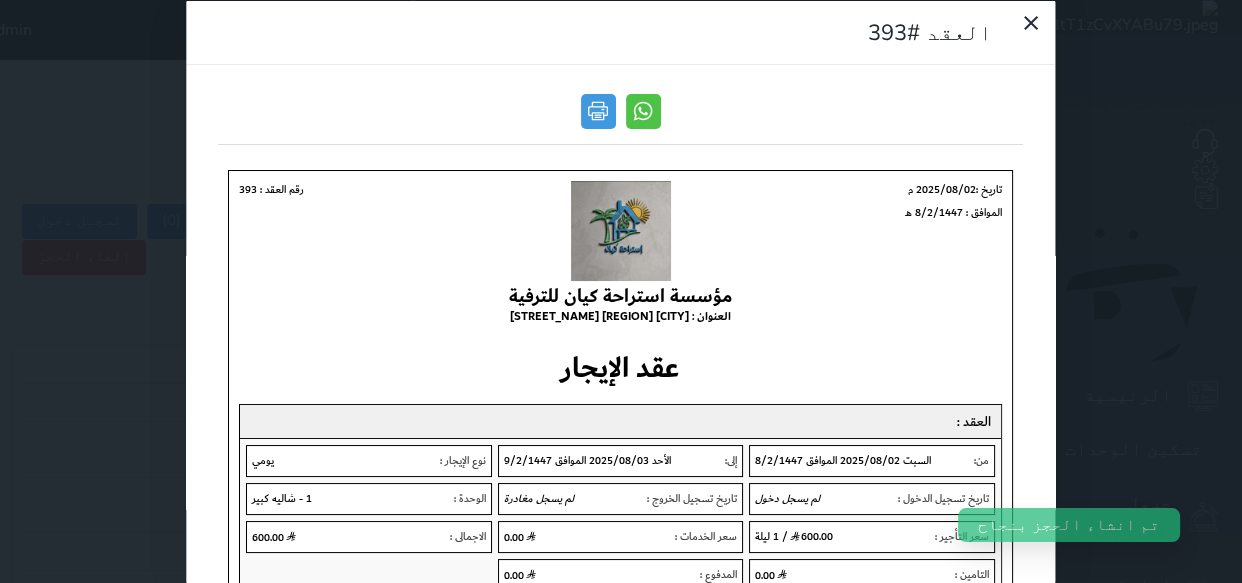 scroll, scrollTop: 0, scrollLeft: 0, axis: both 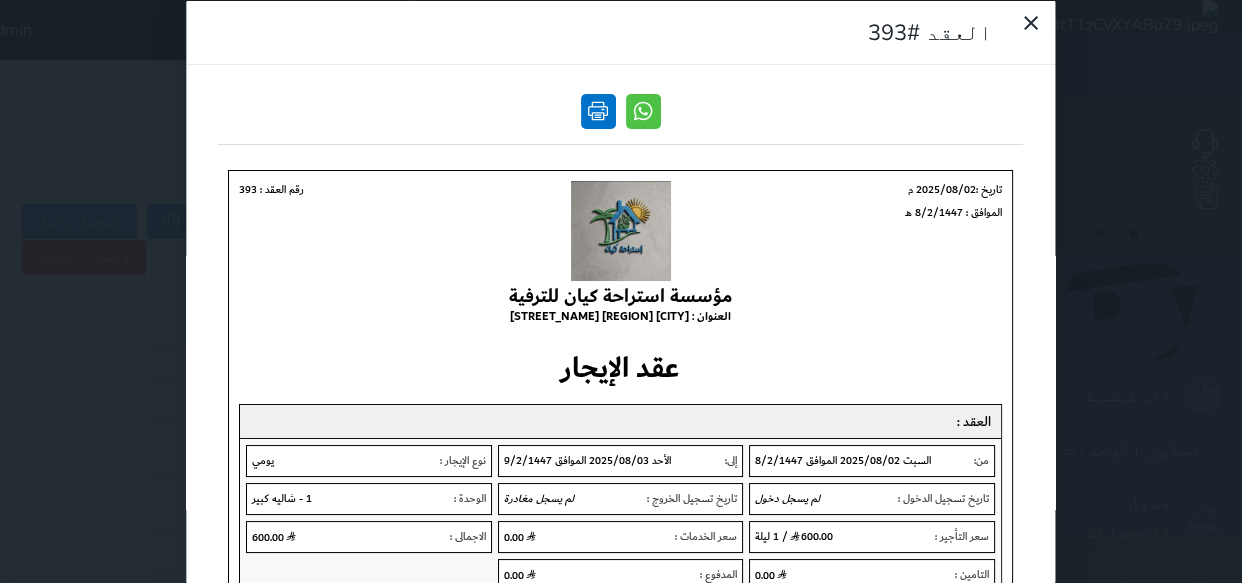 click at bounding box center [598, 110] 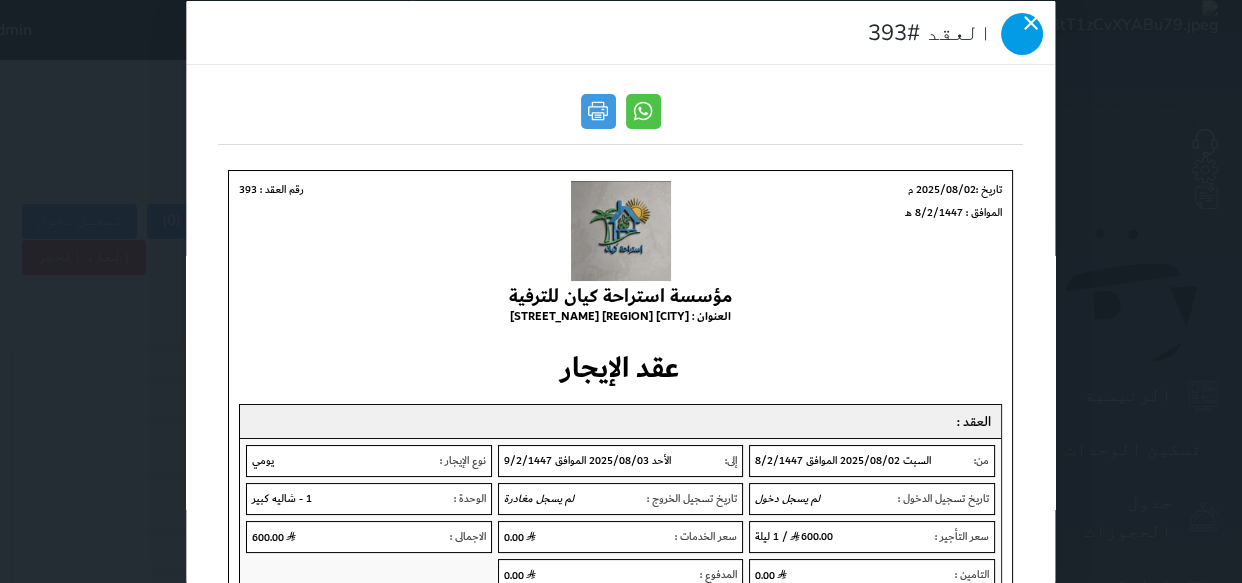 click 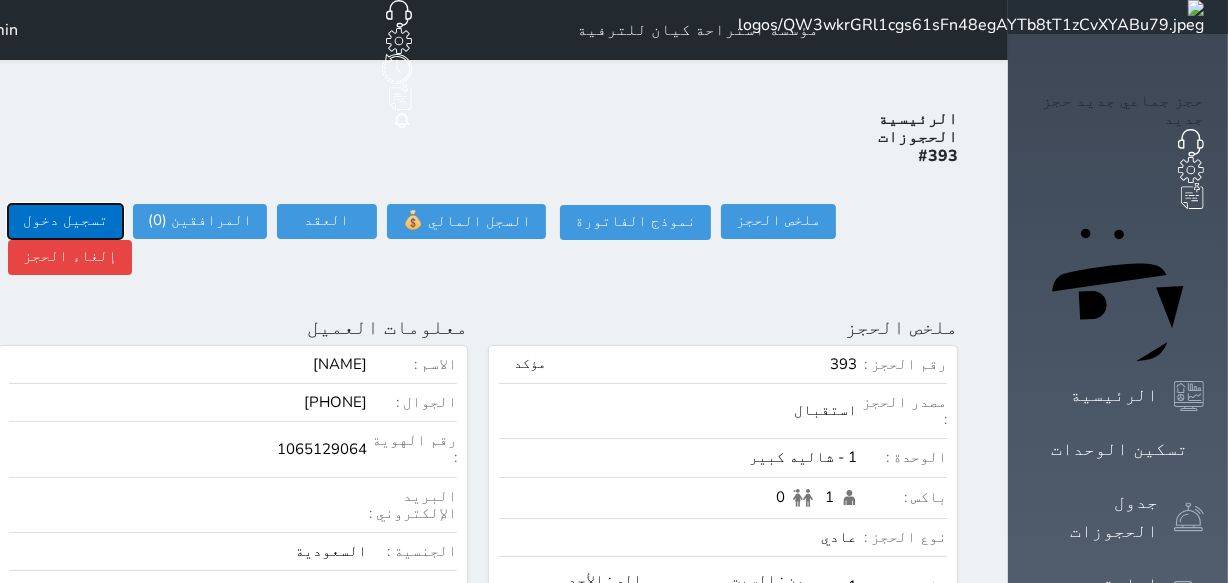 click on "تسجيل دخول" at bounding box center [65, 221] 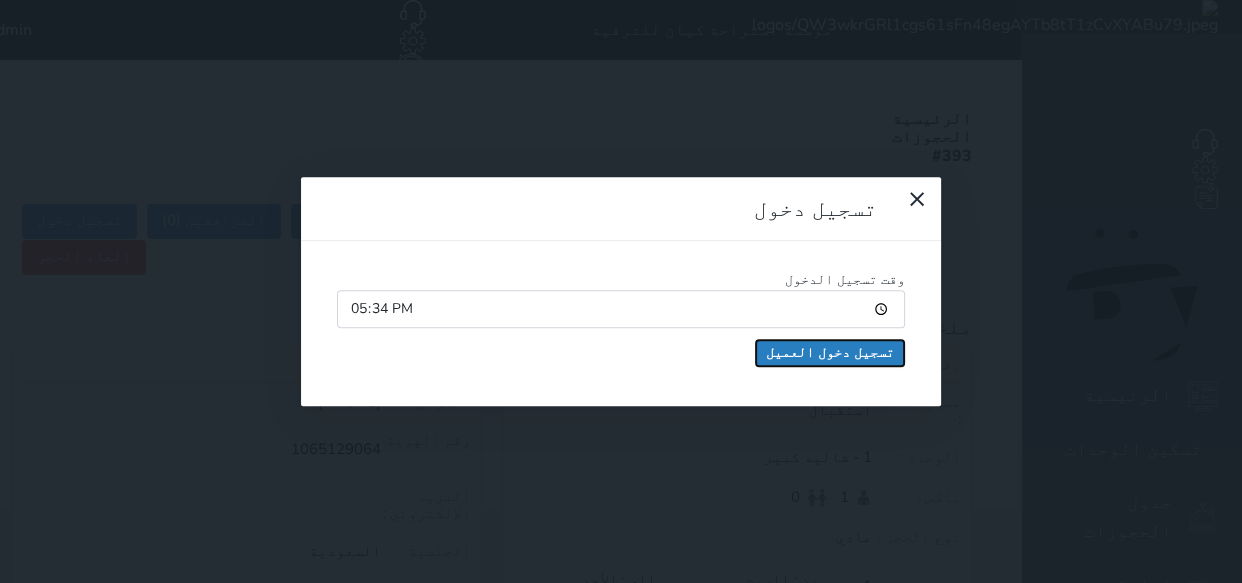 click on "تسجيل دخول العميل" at bounding box center (830, 353) 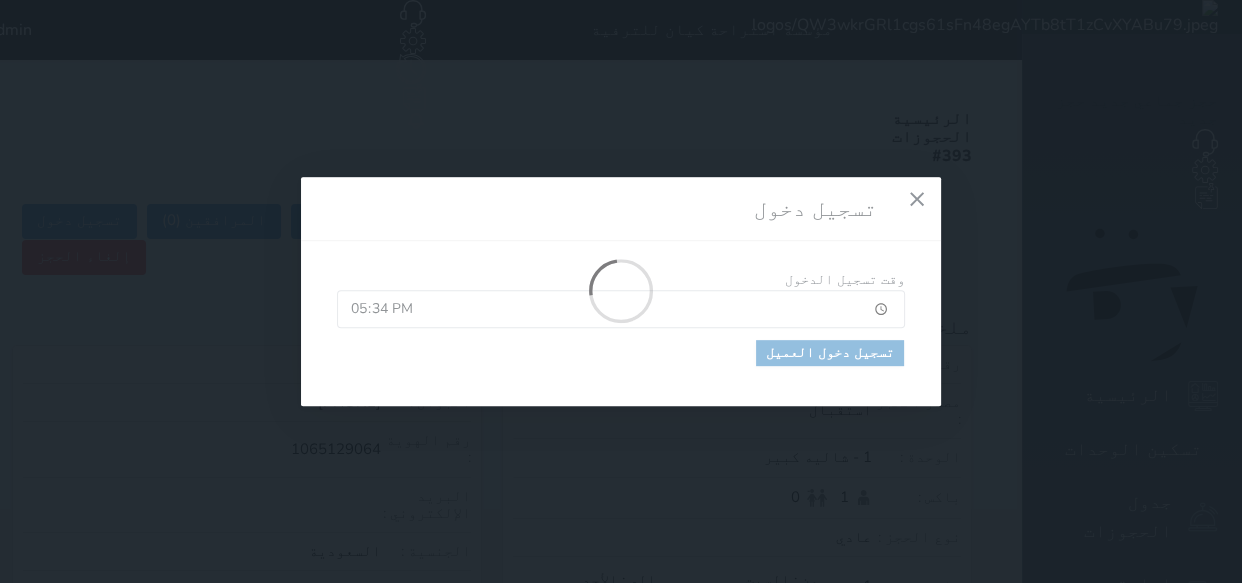 click at bounding box center (621, 292) 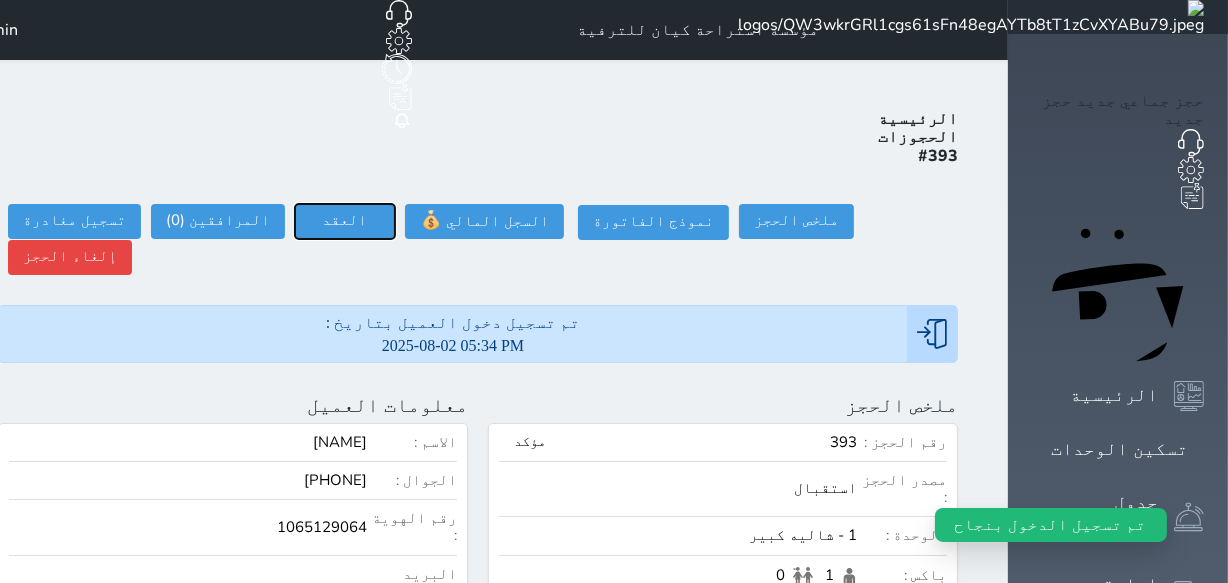 click on "العقد" at bounding box center [345, 221] 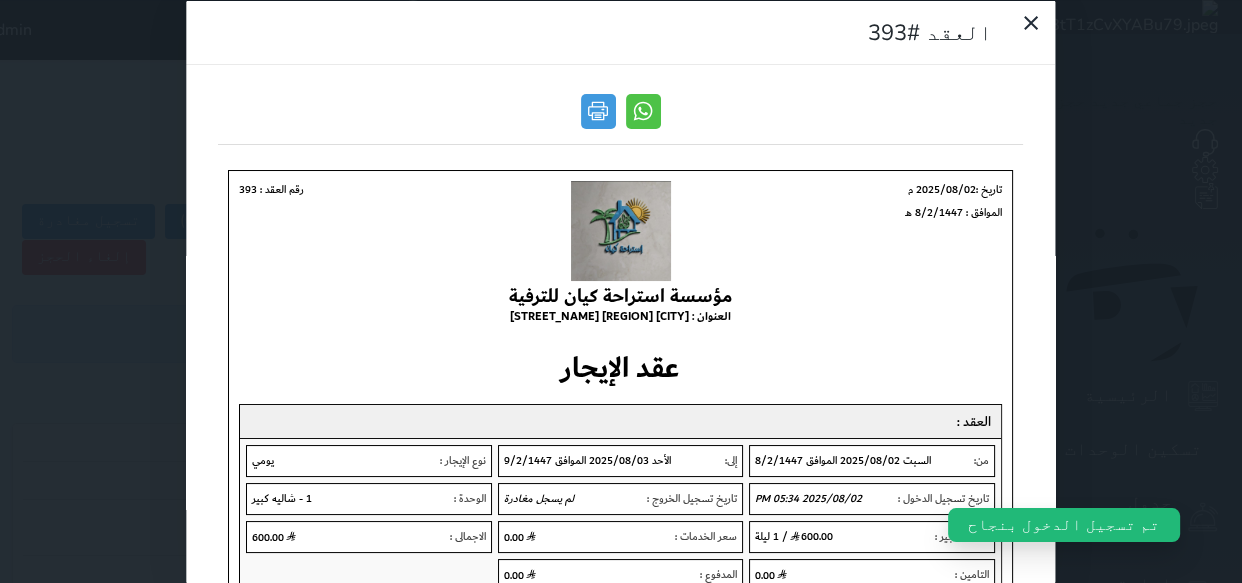 scroll, scrollTop: 0, scrollLeft: 0, axis: both 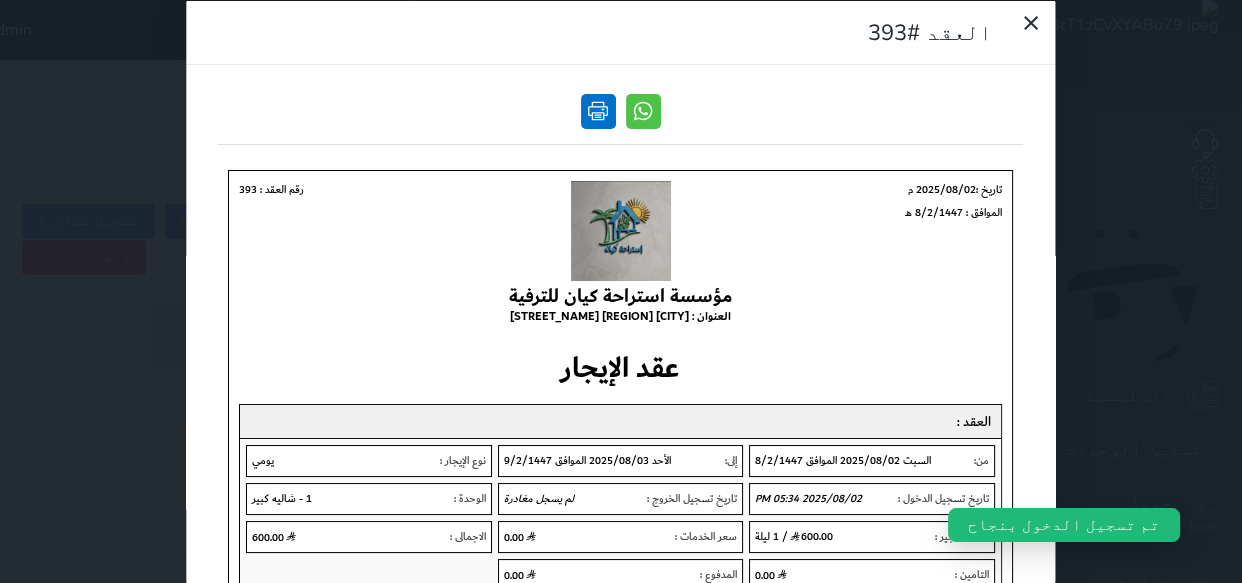 click at bounding box center [598, 110] 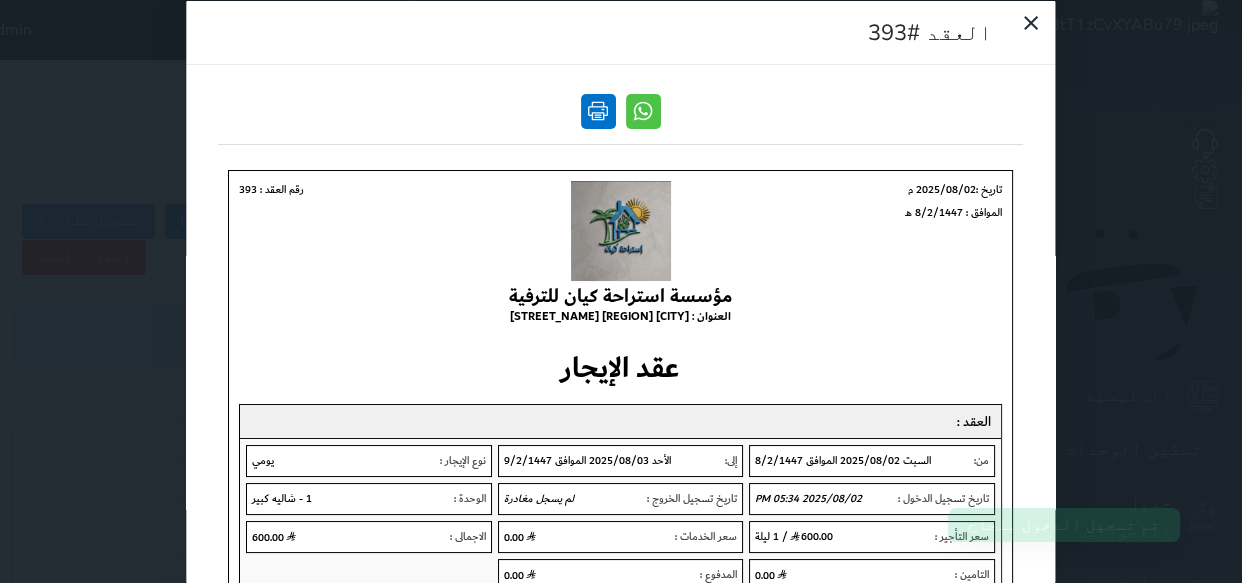 click at bounding box center (598, 110) 